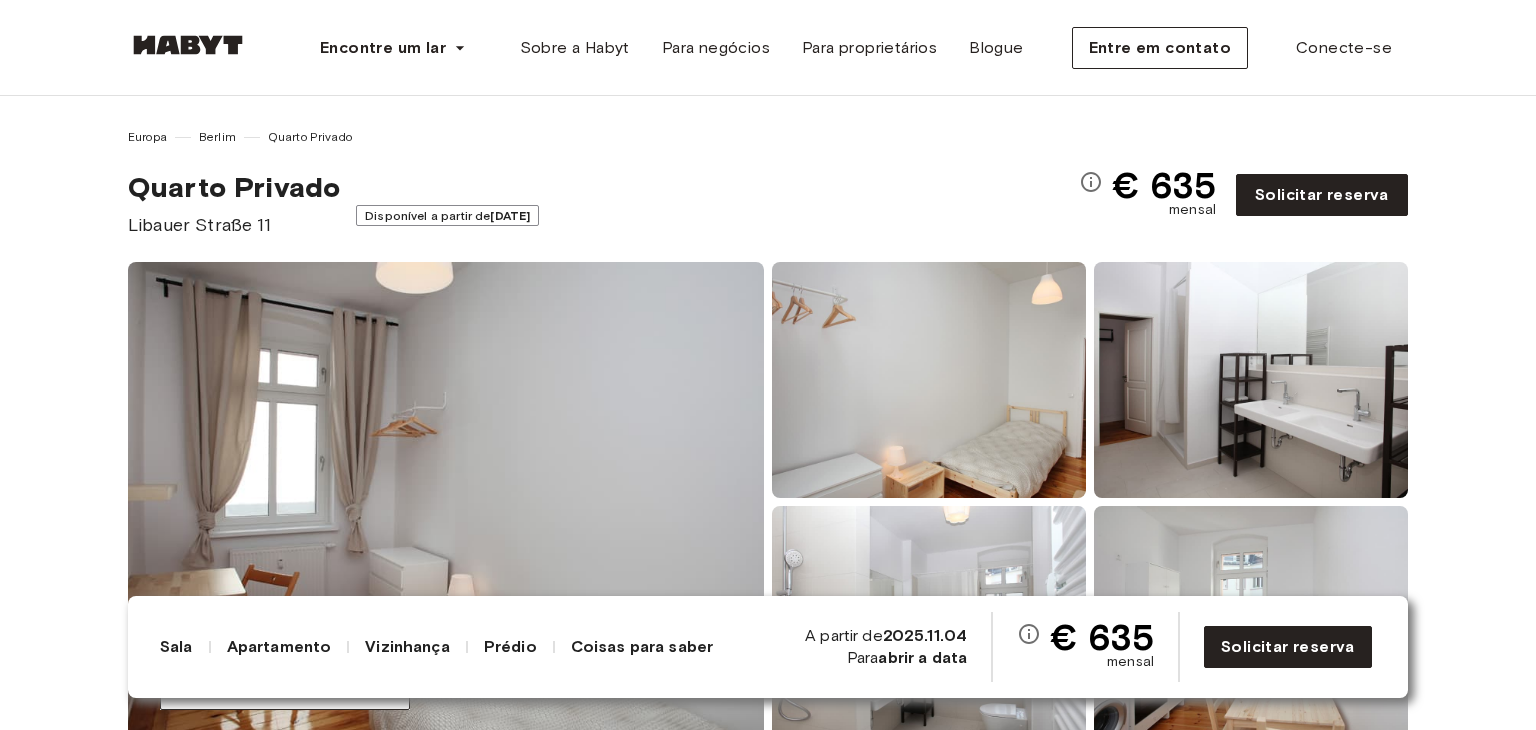 scroll, scrollTop: 0, scrollLeft: 0, axis: both 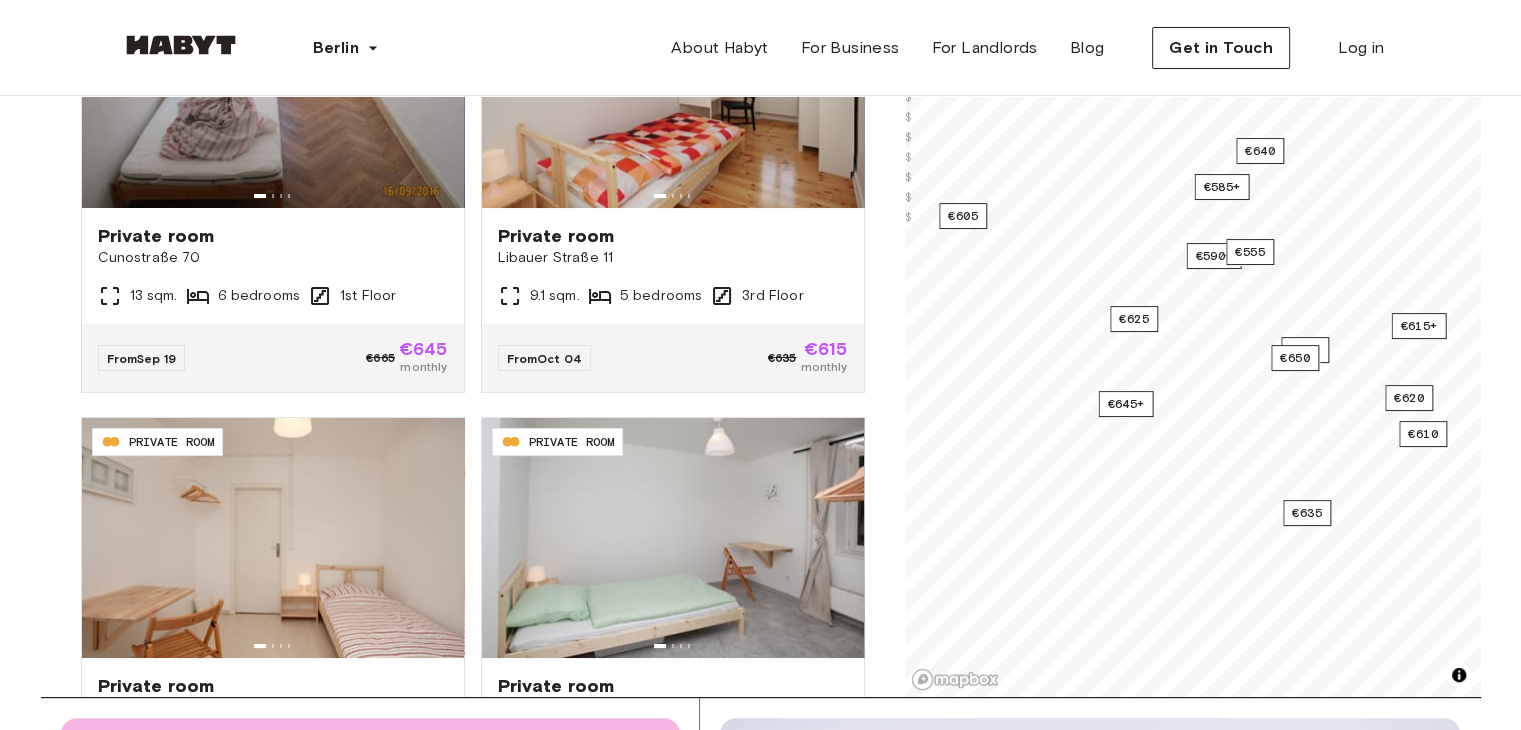 drag, startPoint x: 1517, startPoint y: 121, endPoint x: 1515, endPoint y: 96, distance: 25.079872 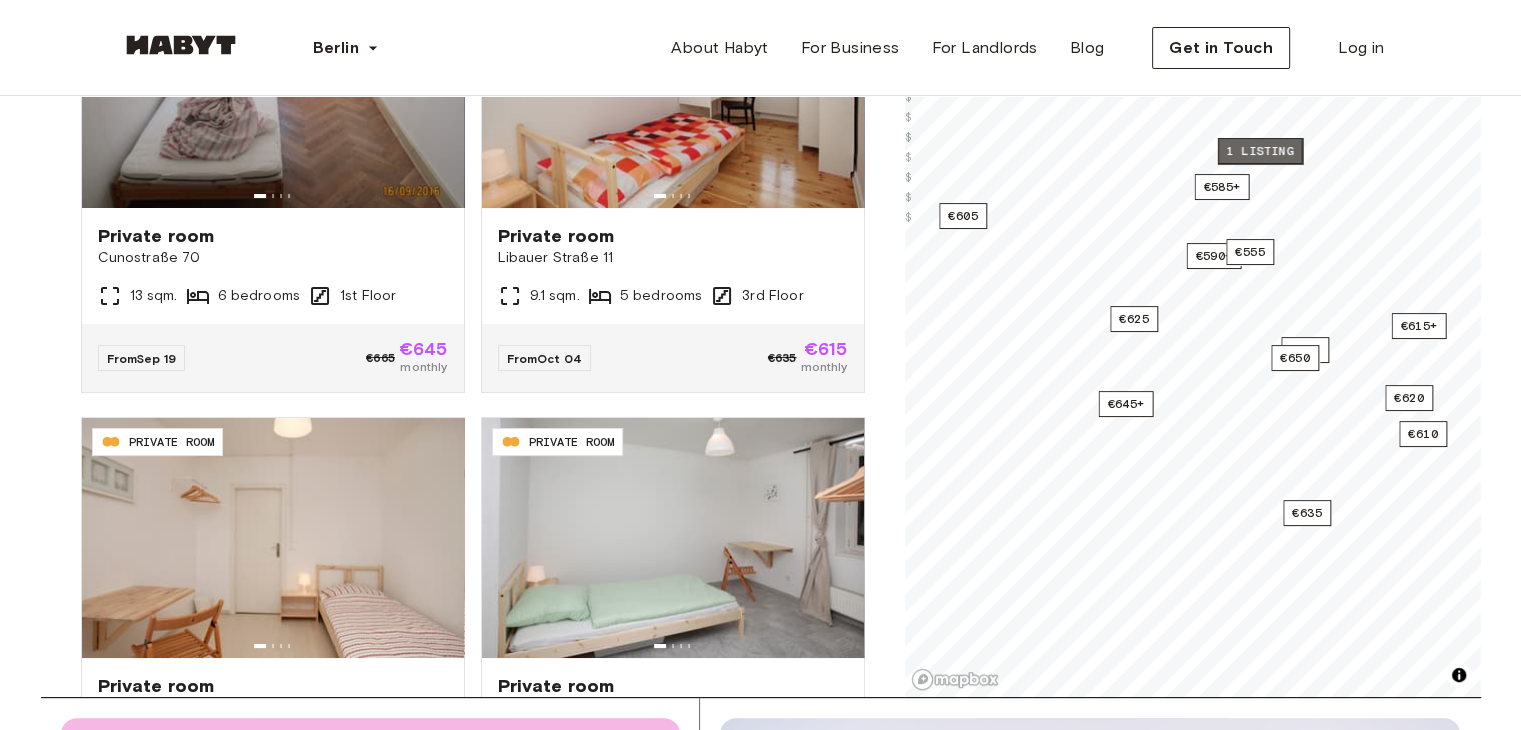click on "1 listing" at bounding box center (1259, 151) 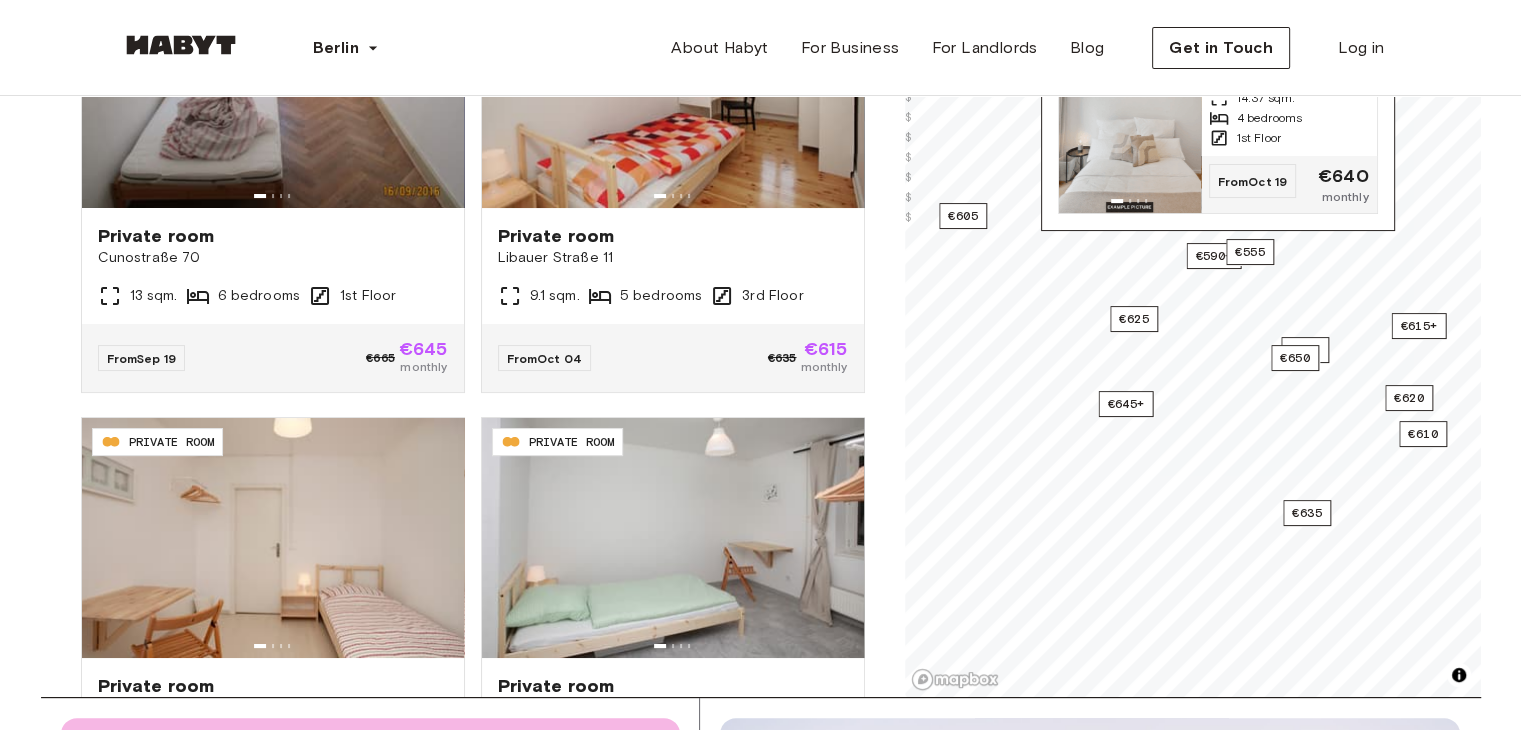 scroll, scrollTop: 143, scrollLeft: 0, axis: vertical 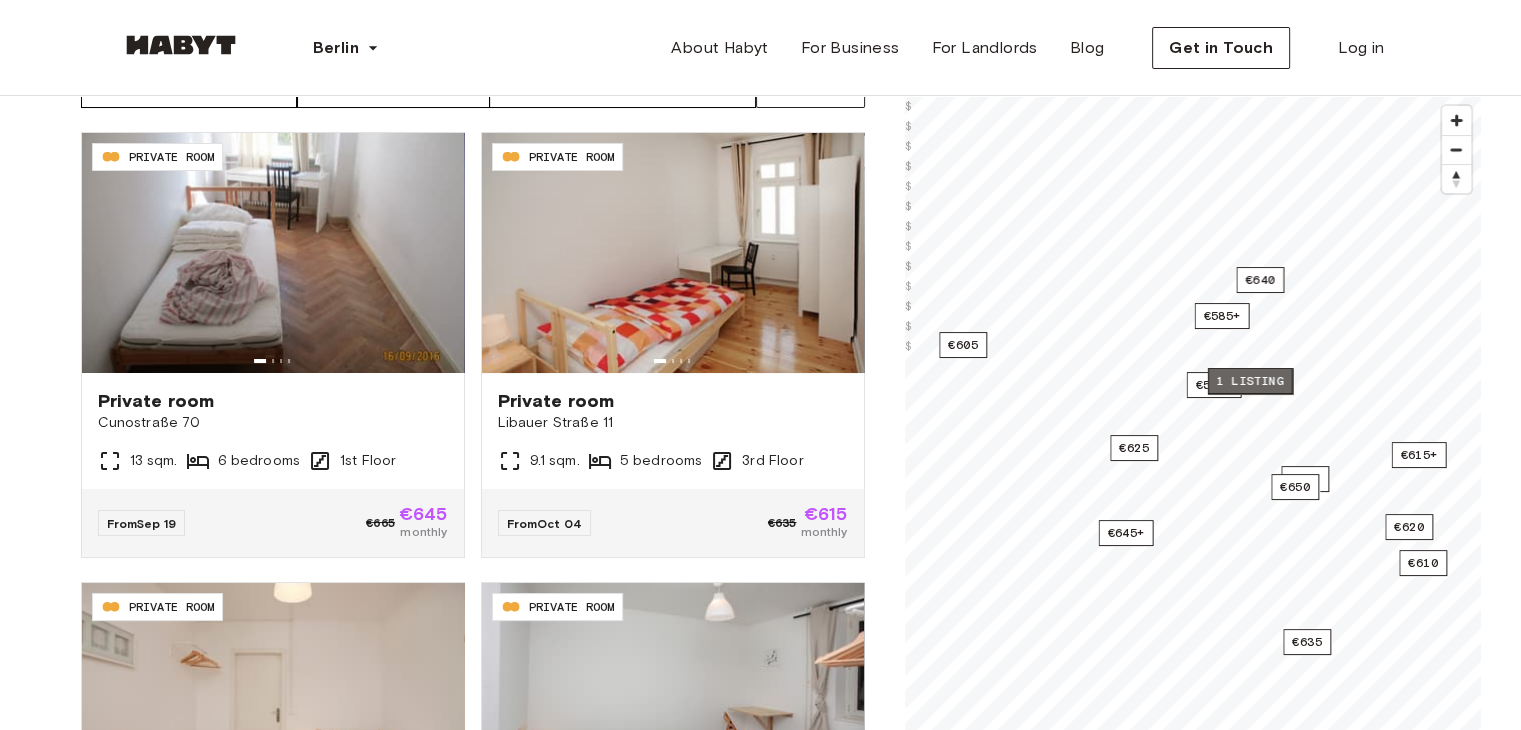 click on "1 listing" at bounding box center [1249, 381] 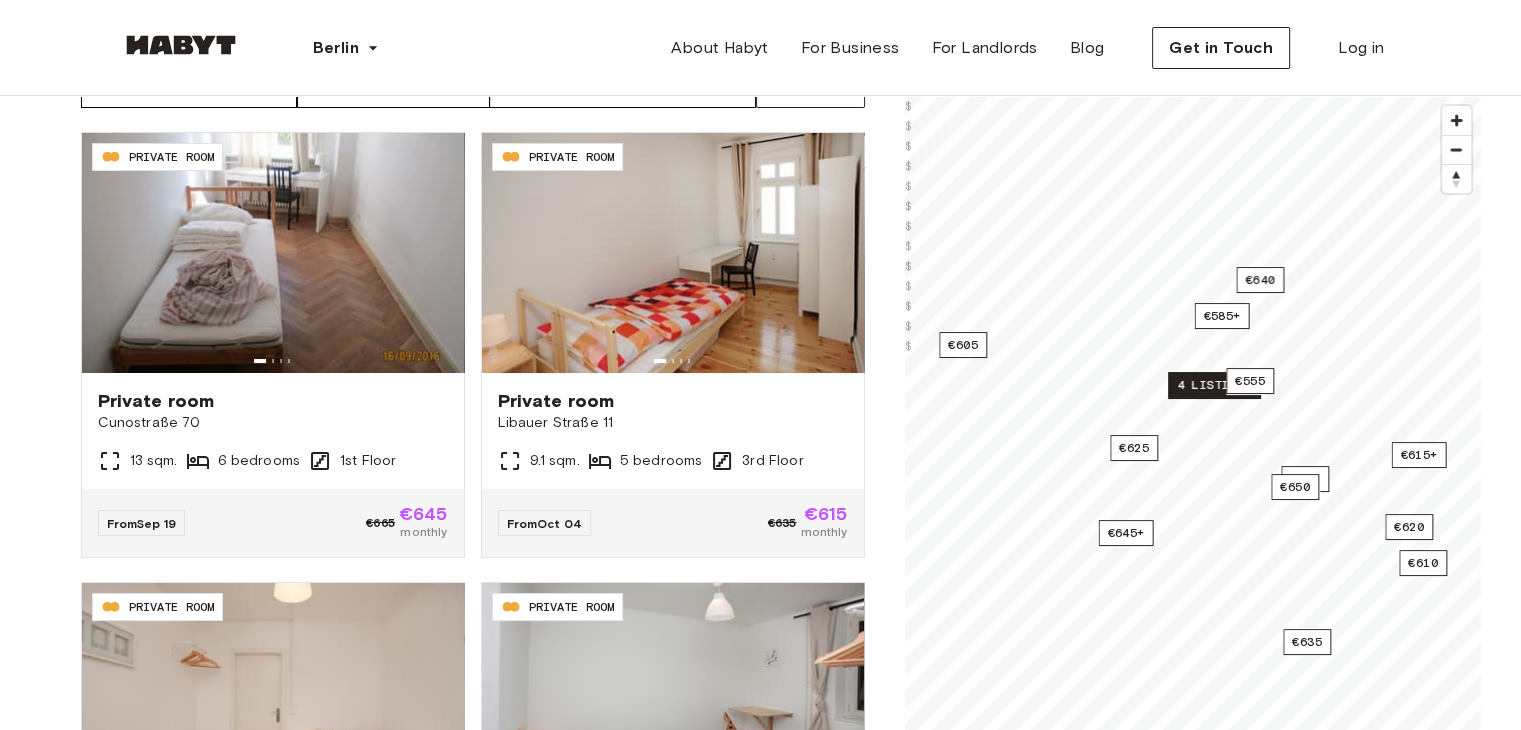 click on "4 listings" at bounding box center [1214, 385] 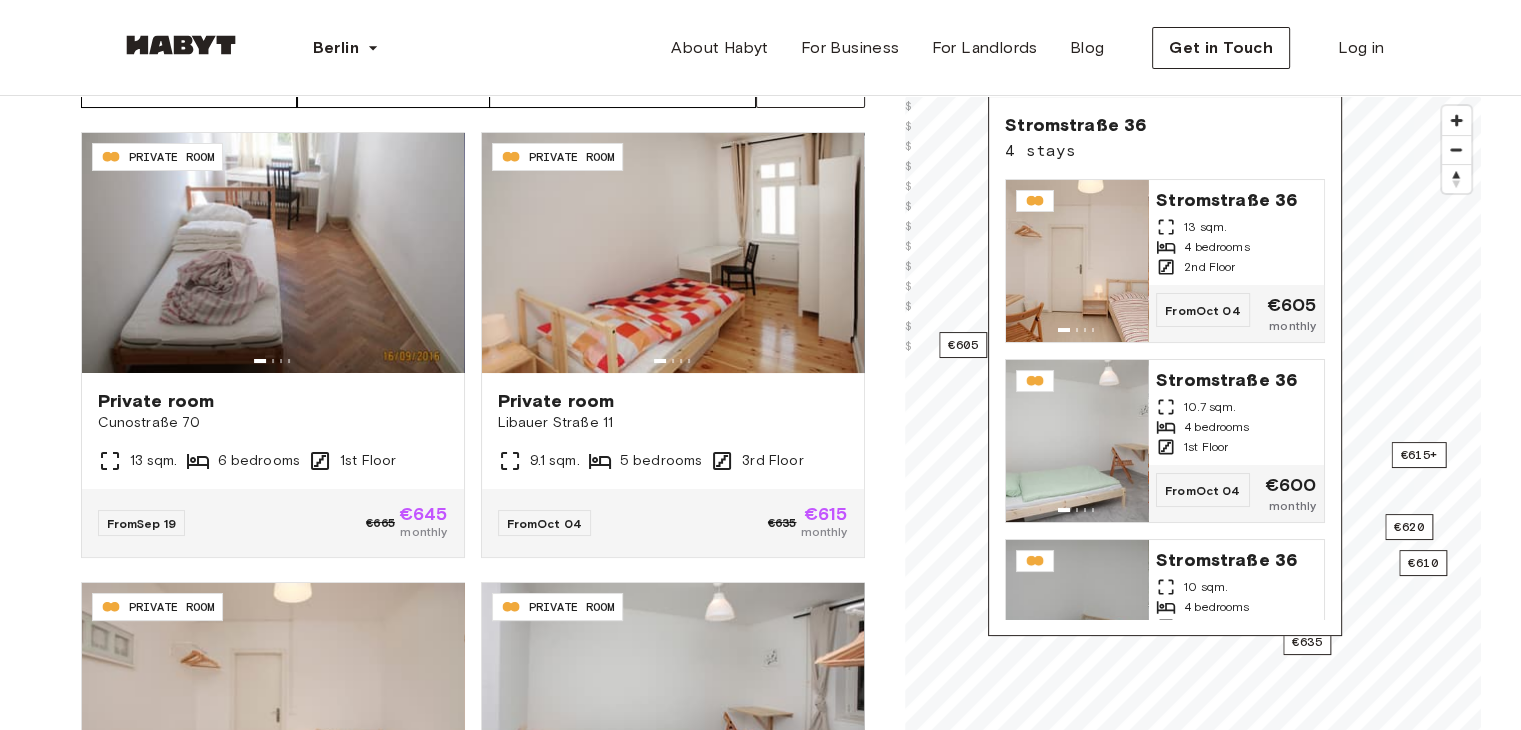 click on "Stromstraße 36 4 stays Stromstraße 36 13 sqm. 4 bedrooms 2nd Floor From  Oct 04 €605 monthly Stromstraße 36 10.7 sqm. 4 bedrooms 1st Floor From  Oct 04 €600 monthly Stromstraße 36 10 sqm. 4 bedrooms 4th Floor From  Oct 19 €590 monthly Stromstraße 36 10 sqm. 4 bedrooms 6th Floor From  Nov 04 €610 monthly" at bounding box center (1165, 366) 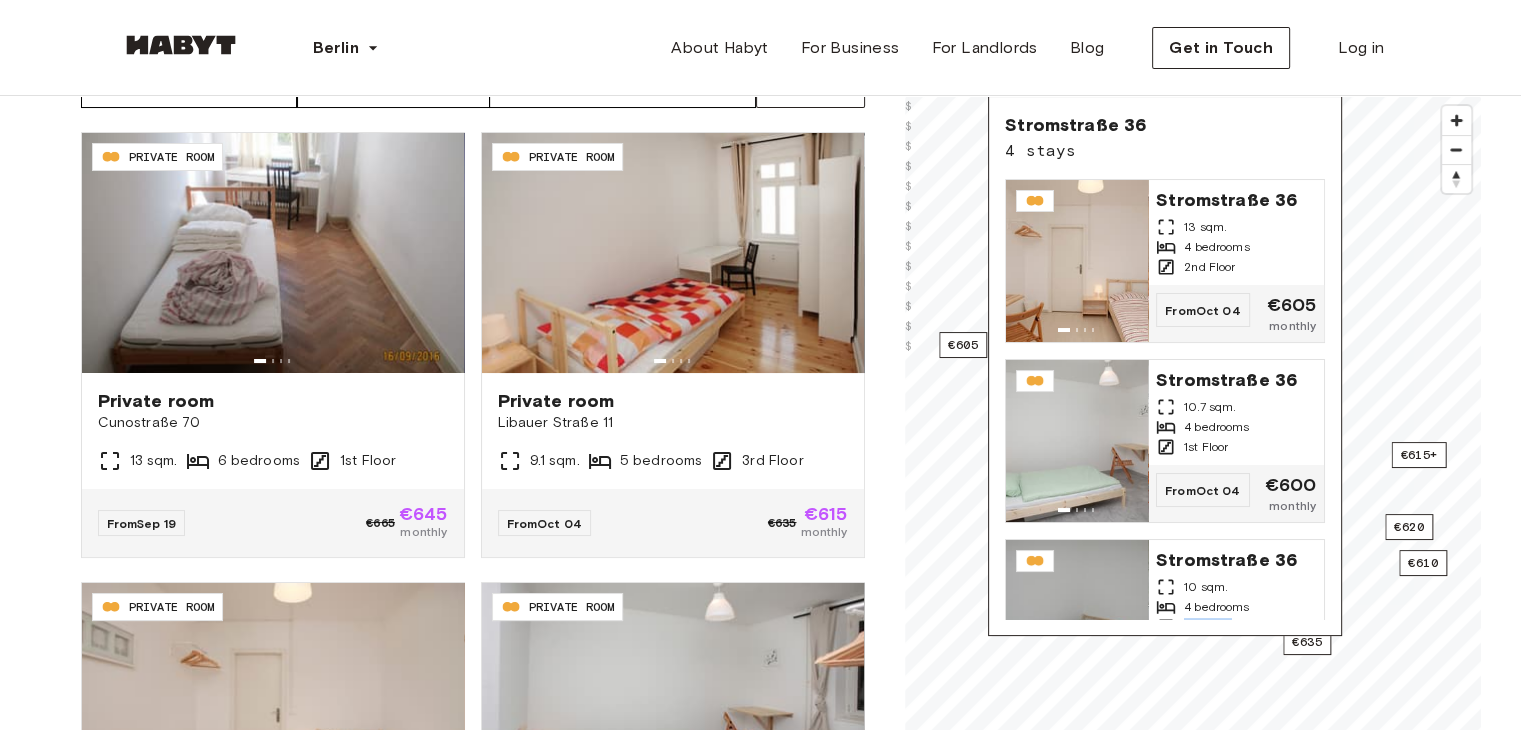 click on "Stromstraße 36 4 stays Stromstraße 36 13 sqm. 4 bedrooms 2nd Floor From  Oct 04 €605 monthly Stromstraße 36 10.7 sqm. 4 bedrooms 1st Floor From  Oct 04 €600 monthly Stromstraße 36 10 sqm. 4 bedrooms 4th Floor From  Oct 19 €590 monthly Stromstraße 36 10 sqm. 4 bedrooms 6th Floor From  Nov 04 €610 monthly" at bounding box center [1165, 366] 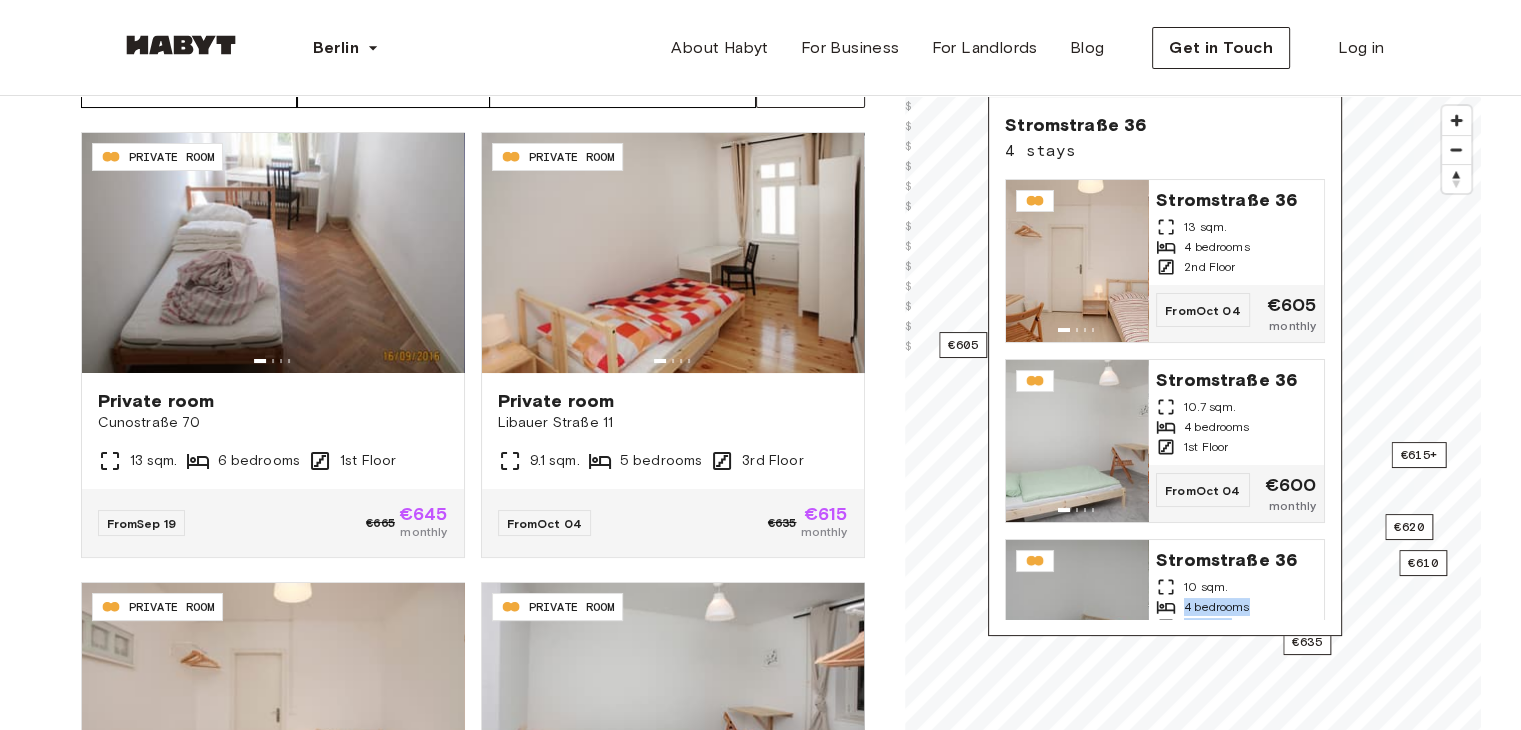 click on "Stromstraße 36 4 stays Stromstraße 36 13 sqm. 4 bedrooms 2nd Floor From  Oct 04 €605 monthly Stromstraße 36 10.7 sqm. 4 bedrooms 1st Floor From  Oct 04 €600 monthly Stromstraße 36 10 sqm. 4 bedrooms 4th Floor From  Oct 19 €590 monthly Stromstraße 36 10 sqm. 4 bedrooms 6th Floor From  Nov 04 €610 monthly" at bounding box center [1165, 366] 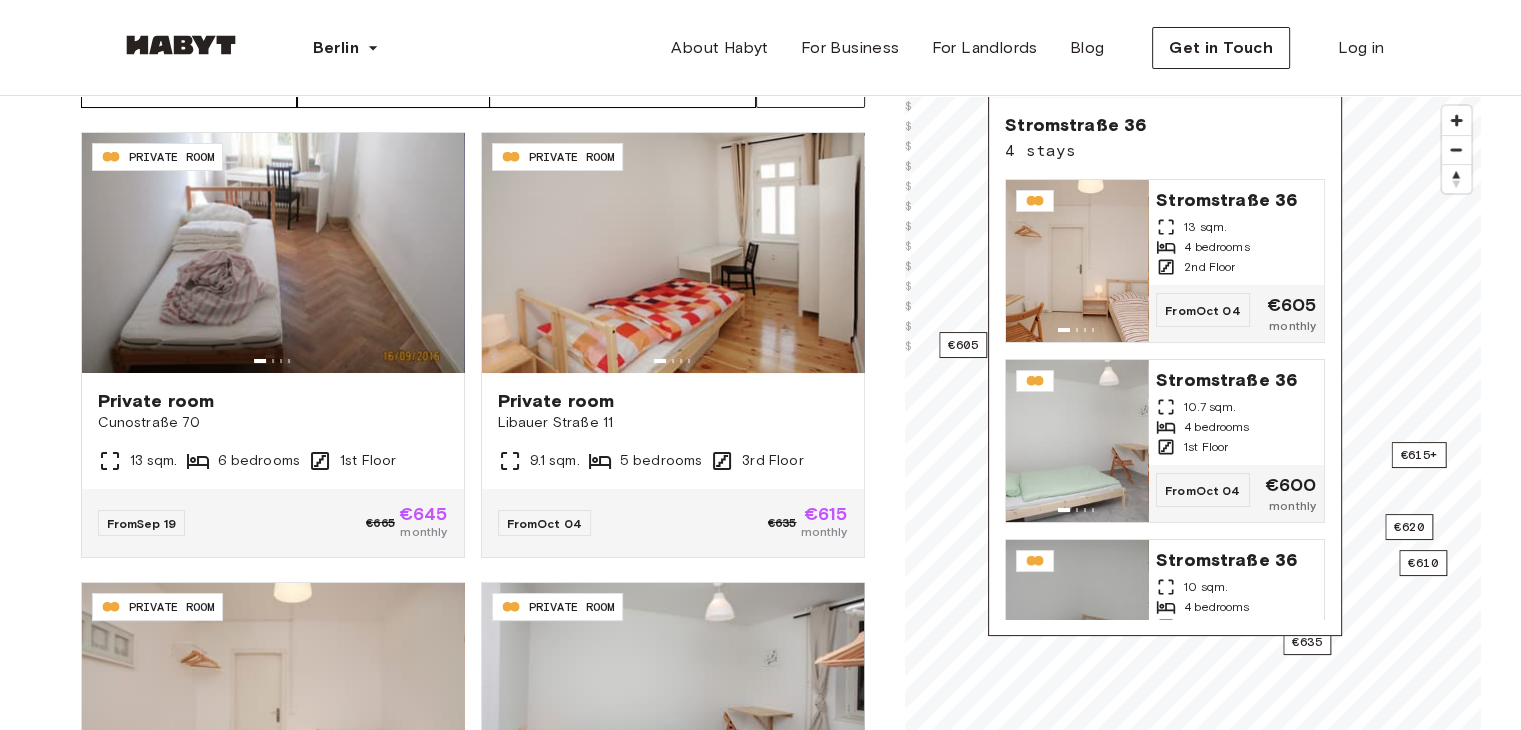 click on "Stromstraße 36 4 stays Stromstraße 36 13 sqm. 4 bedrooms 2nd Floor From  Oct 04 €605 monthly Stromstraße 36 10.7 sqm. 4 bedrooms 1st Floor From  Oct 04 €600 monthly Stromstraße 36 10 sqm. 4 bedrooms 4th Floor From  Oct 19 €590 monthly Stromstraße 36 10 sqm. 4 bedrooms 6th Floor From  Nov 04 €610 monthly" at bounding box center (1165, 366) 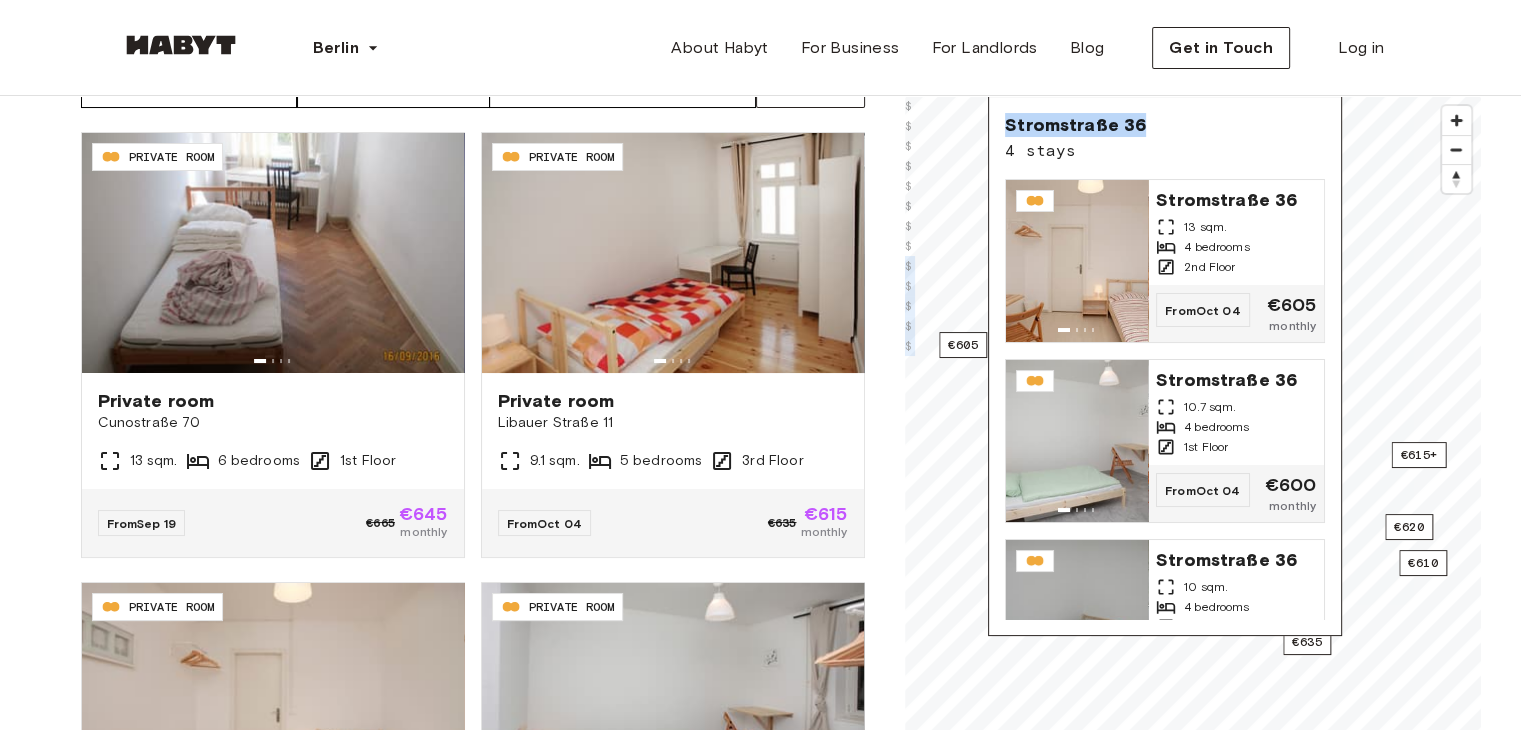 drag, startPoint x: 1201, startPoint y: 133, endPoint x: 1535, endPoint y: 97, distance: 335.9345 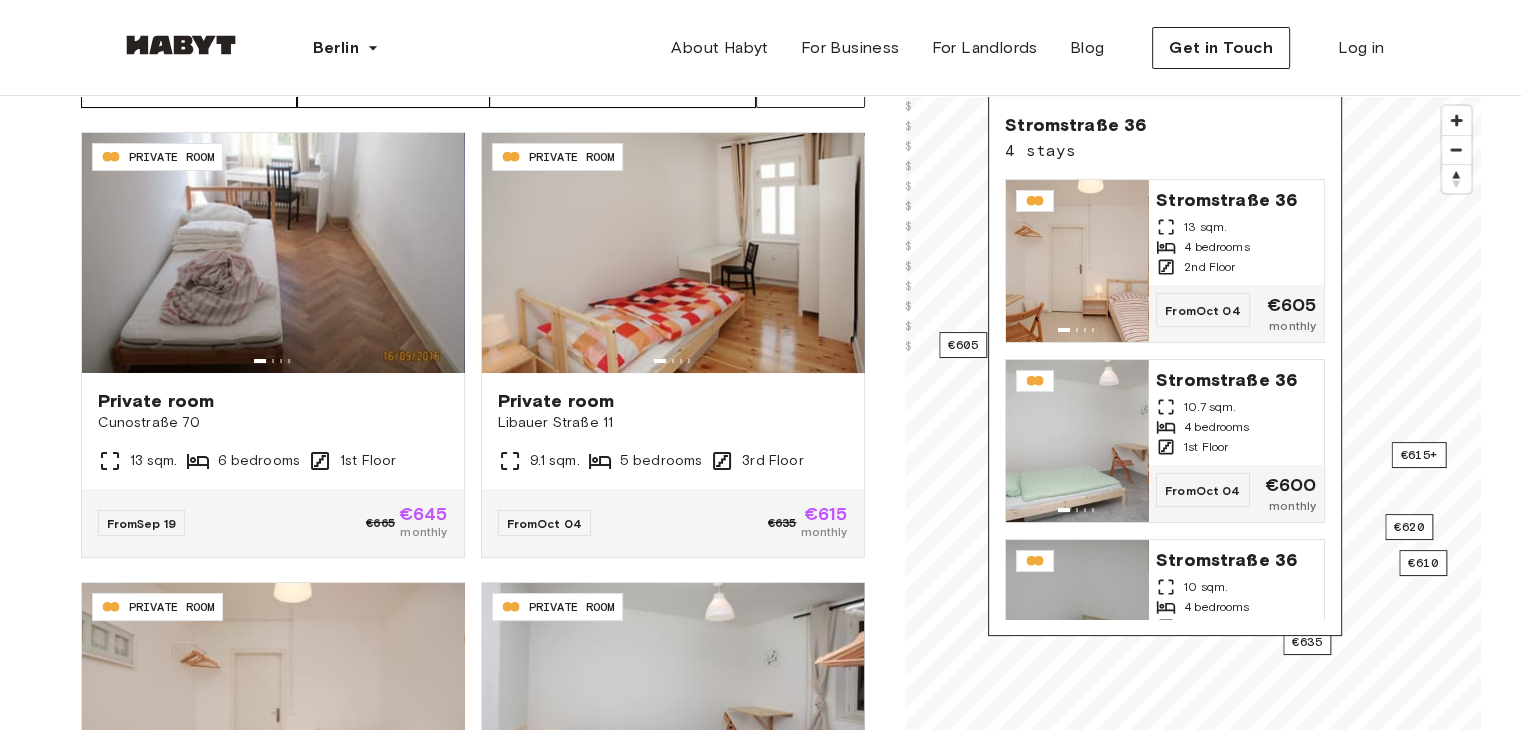 click on "Berlin Europe Amsterdam Berlin Frankfurt Hamburg Lisbon Madrid Milan Modena Paris Turin Munich Rotterdam Stuttgart Dusseldorf Cologne Zurich The Hague Graz Brussels Leipzig Asia Hong Kong Singapore Seoul Phuket Tokyo About Habyt For Business For Landlords Blog Get in Touch Log in" at bounding box center (761, 48) 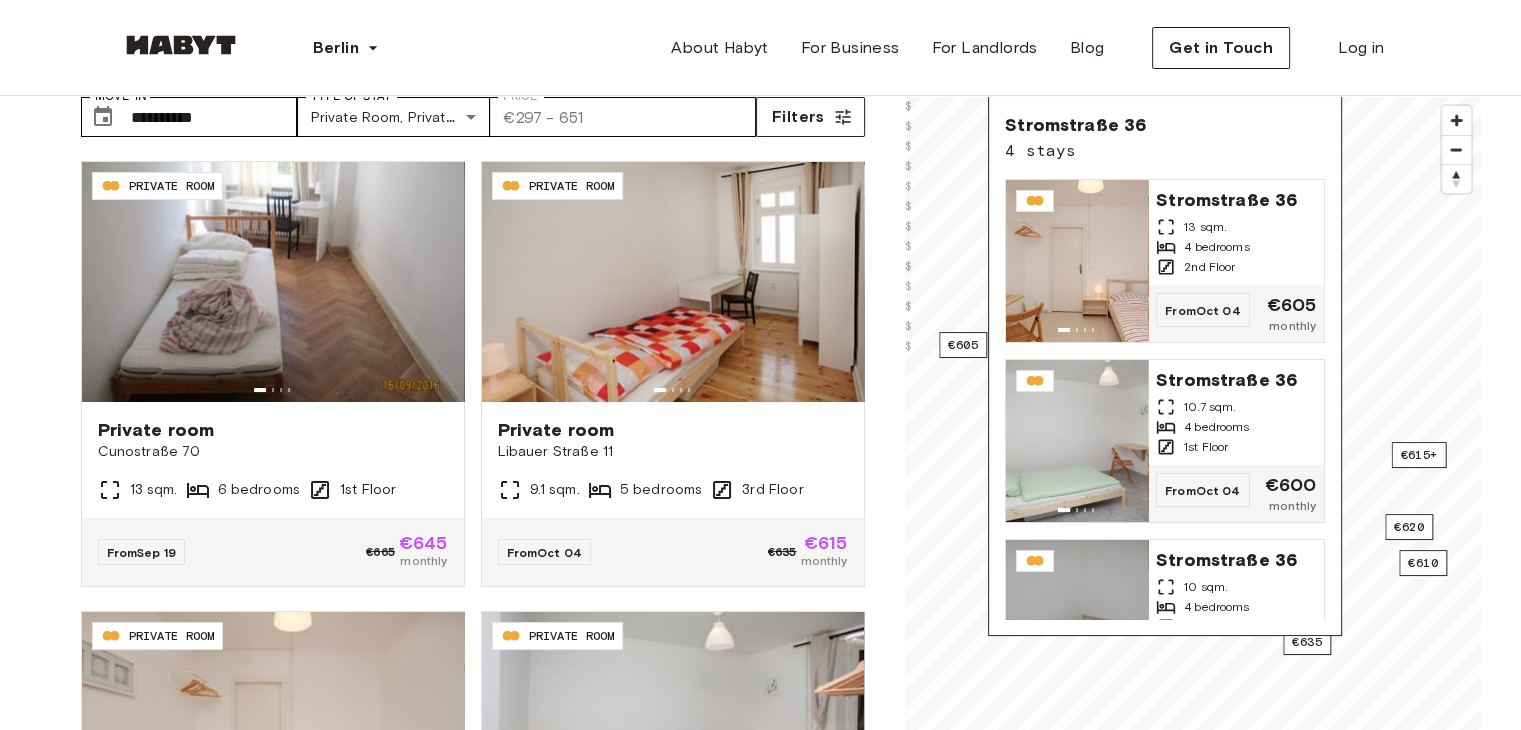 scroll, scrollTop: 0, scrollLeft: 0, axis: both 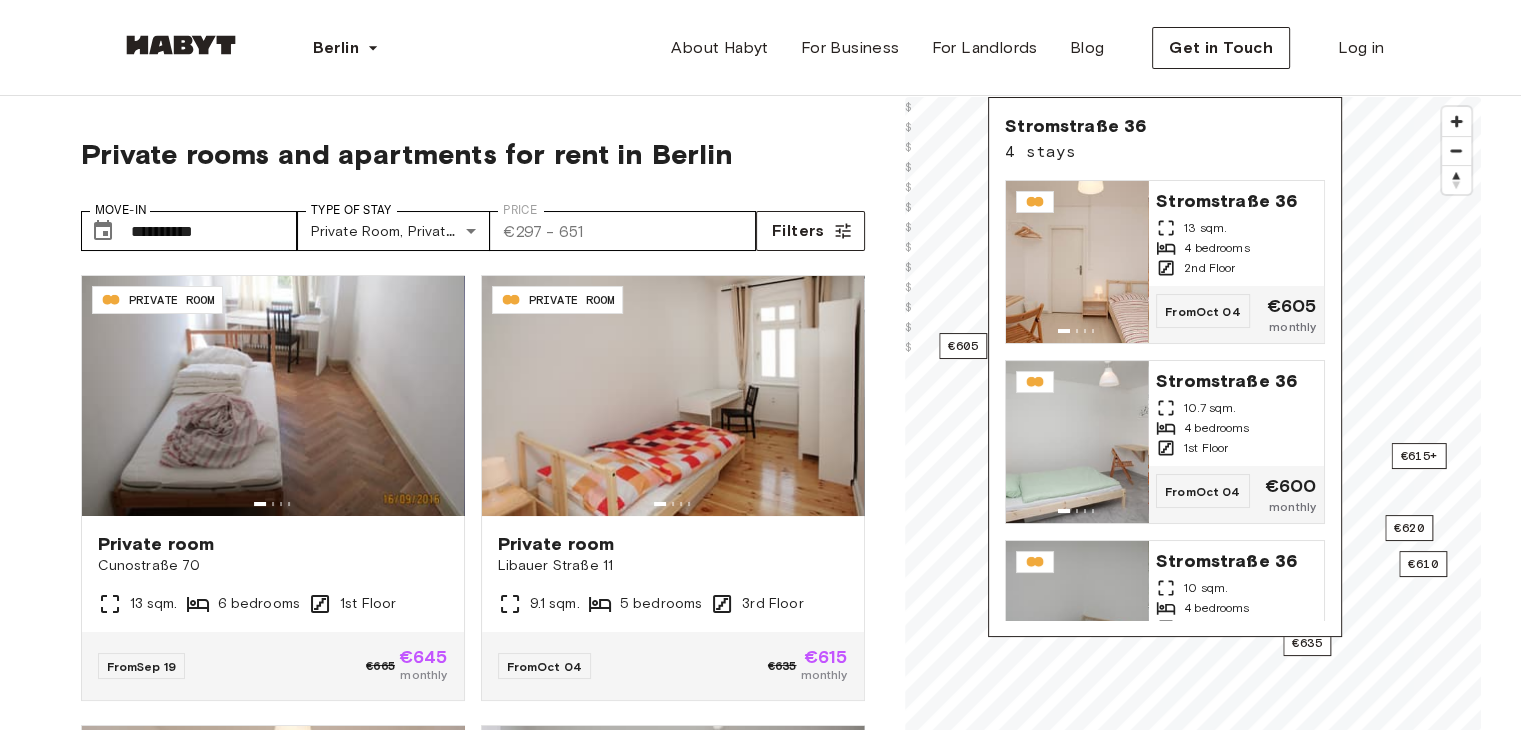 click on "**********" at bounding box center (473, 551) 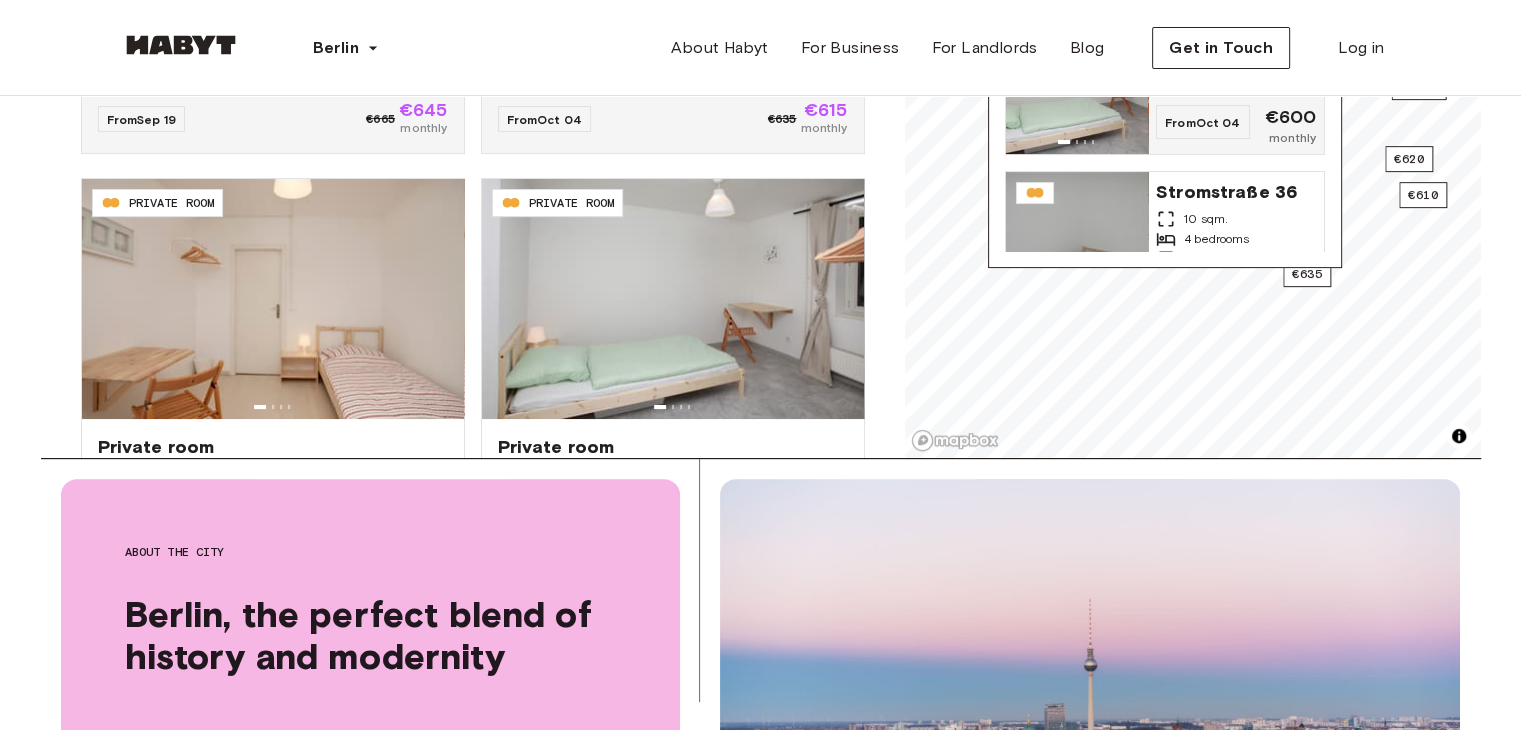 scroll, scrollTop: 568, scrollLeft: 0, axis: vertical 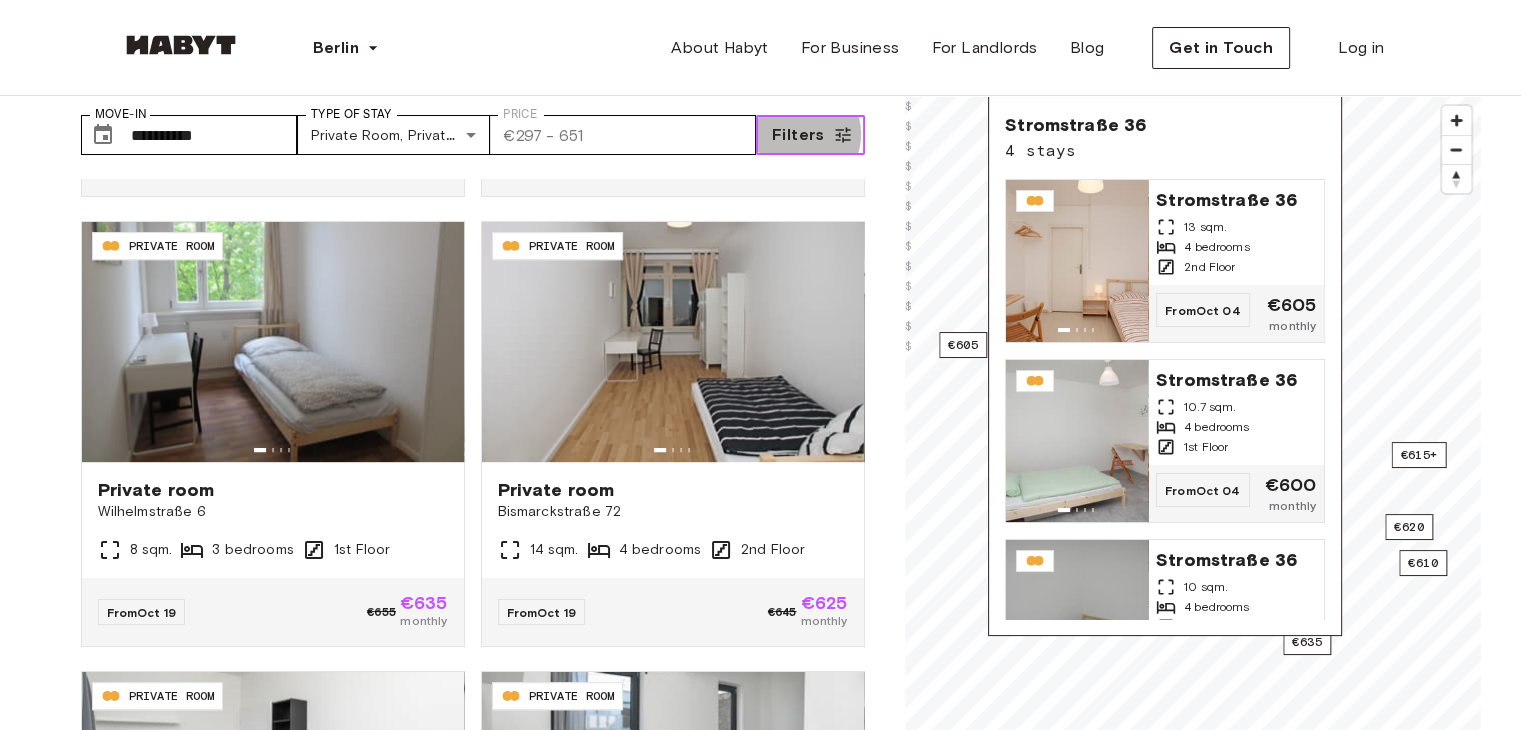 click on "Filters" at bounding box center [798, 135] 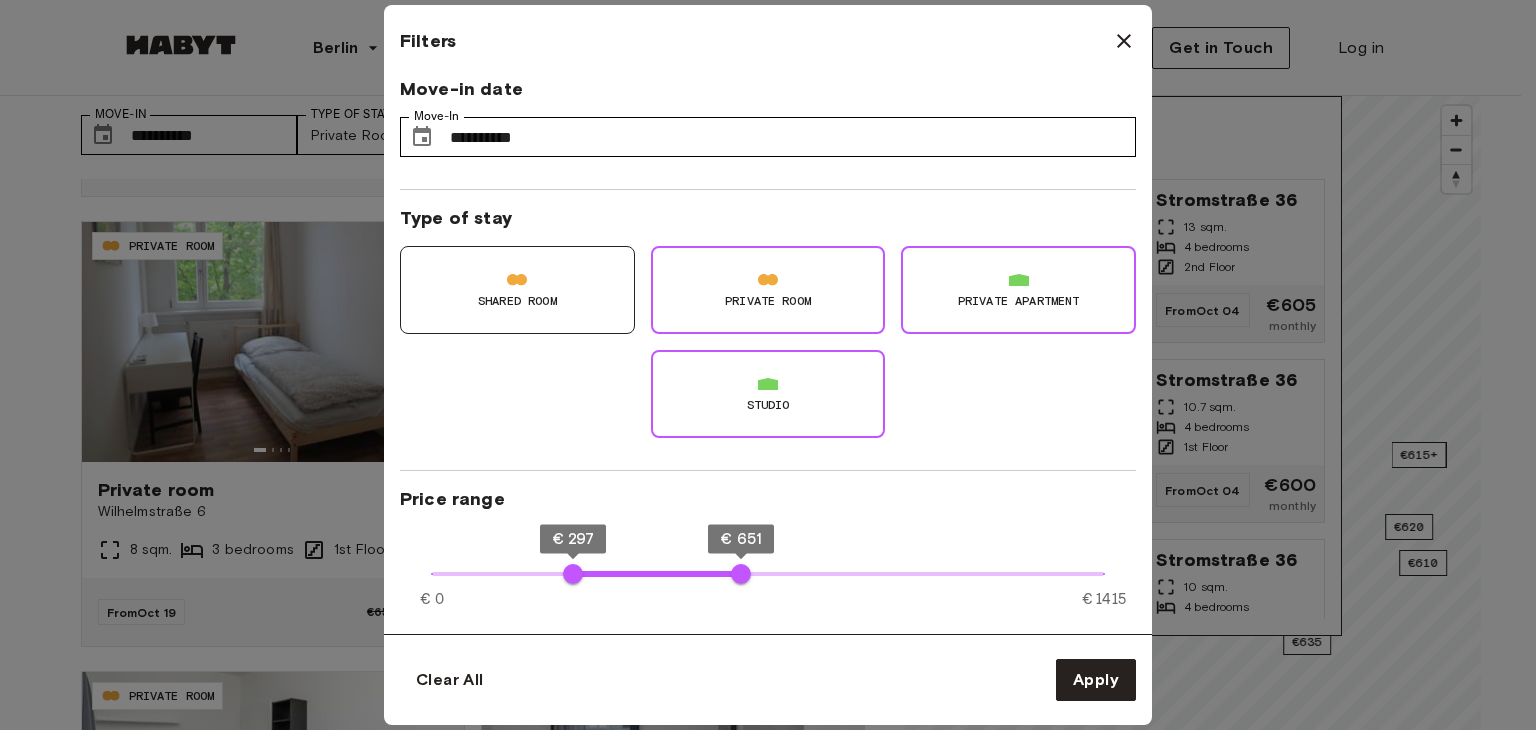 click at bounding box center (768, 365) 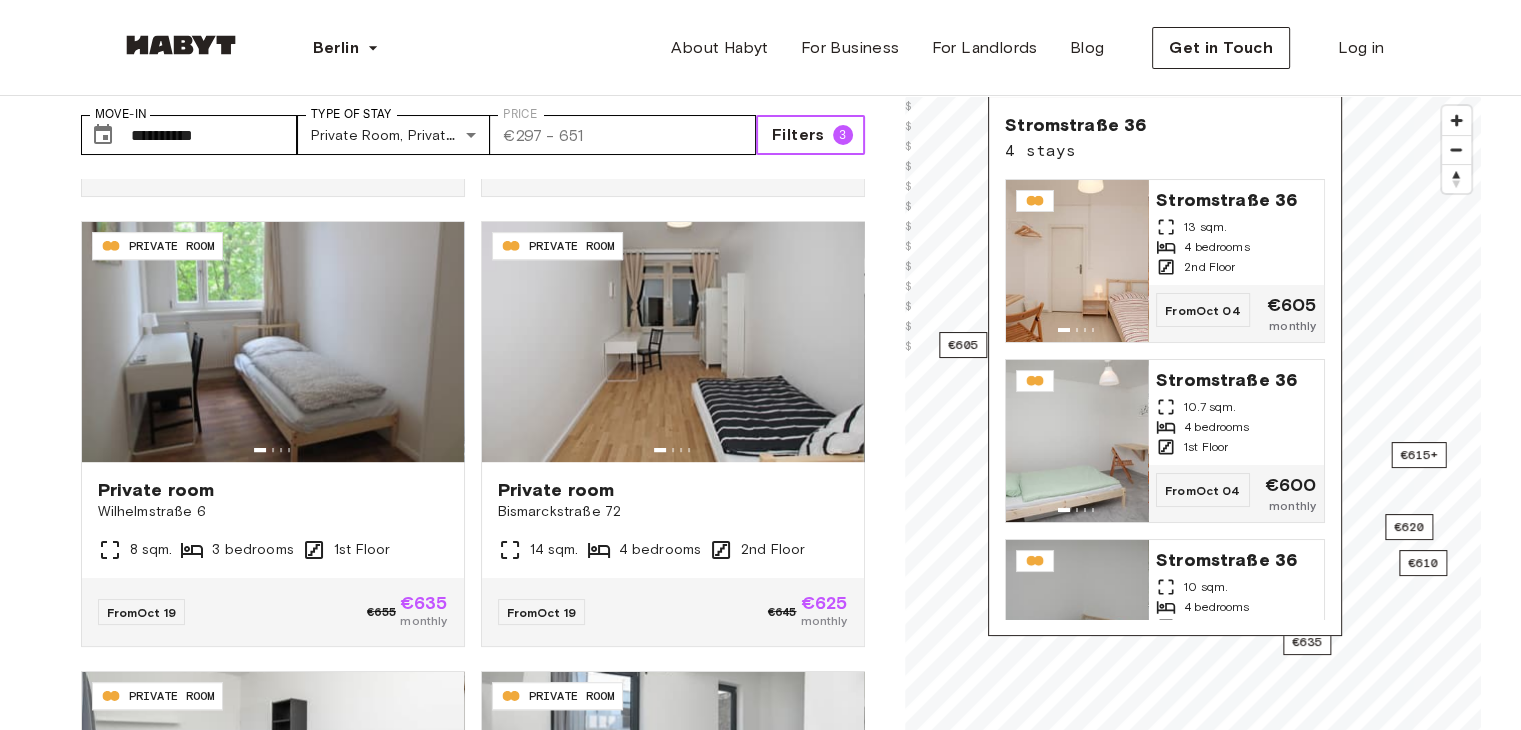 scroll, scrollTop: 734, scrollLeft: 0, axis: vertical 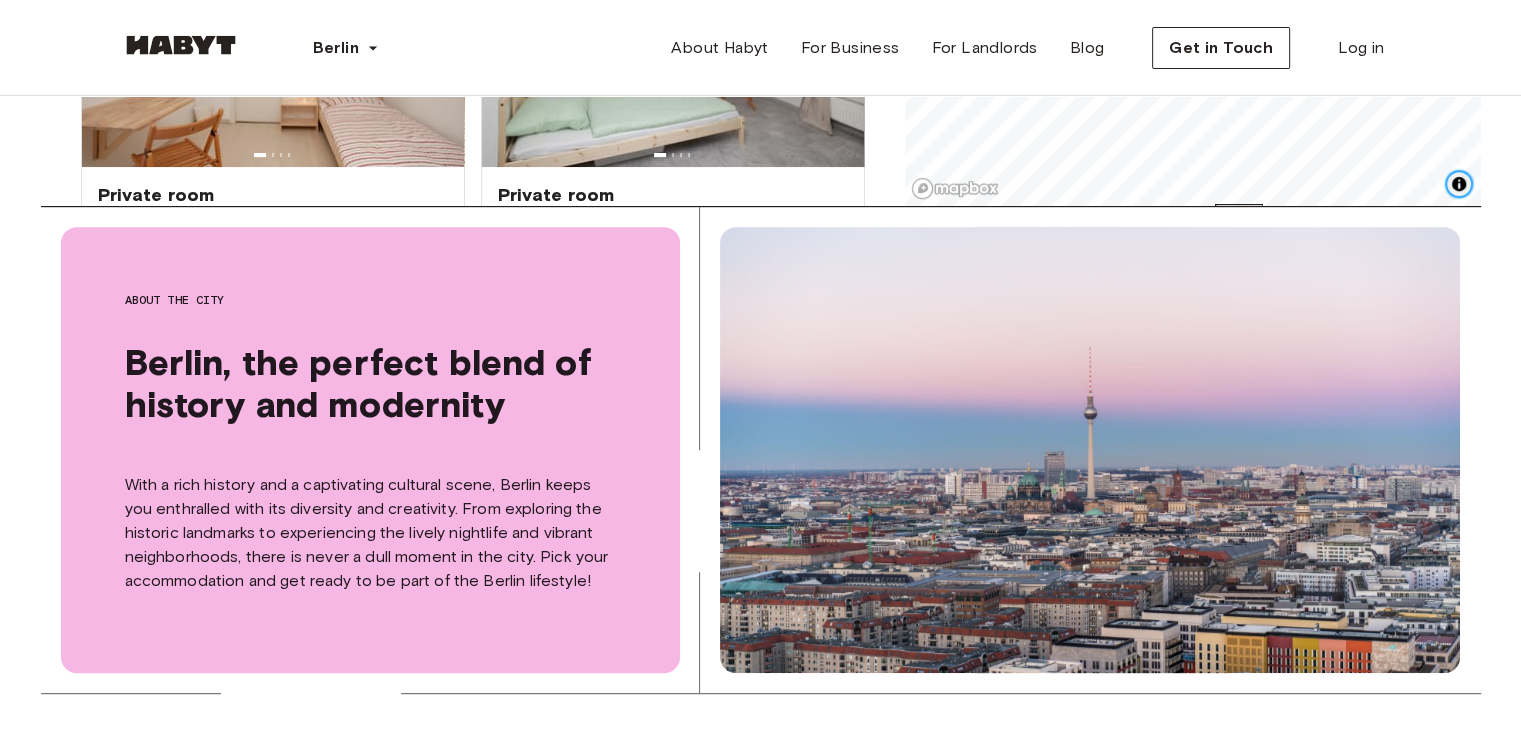 click at bounding box center (1459, 184) 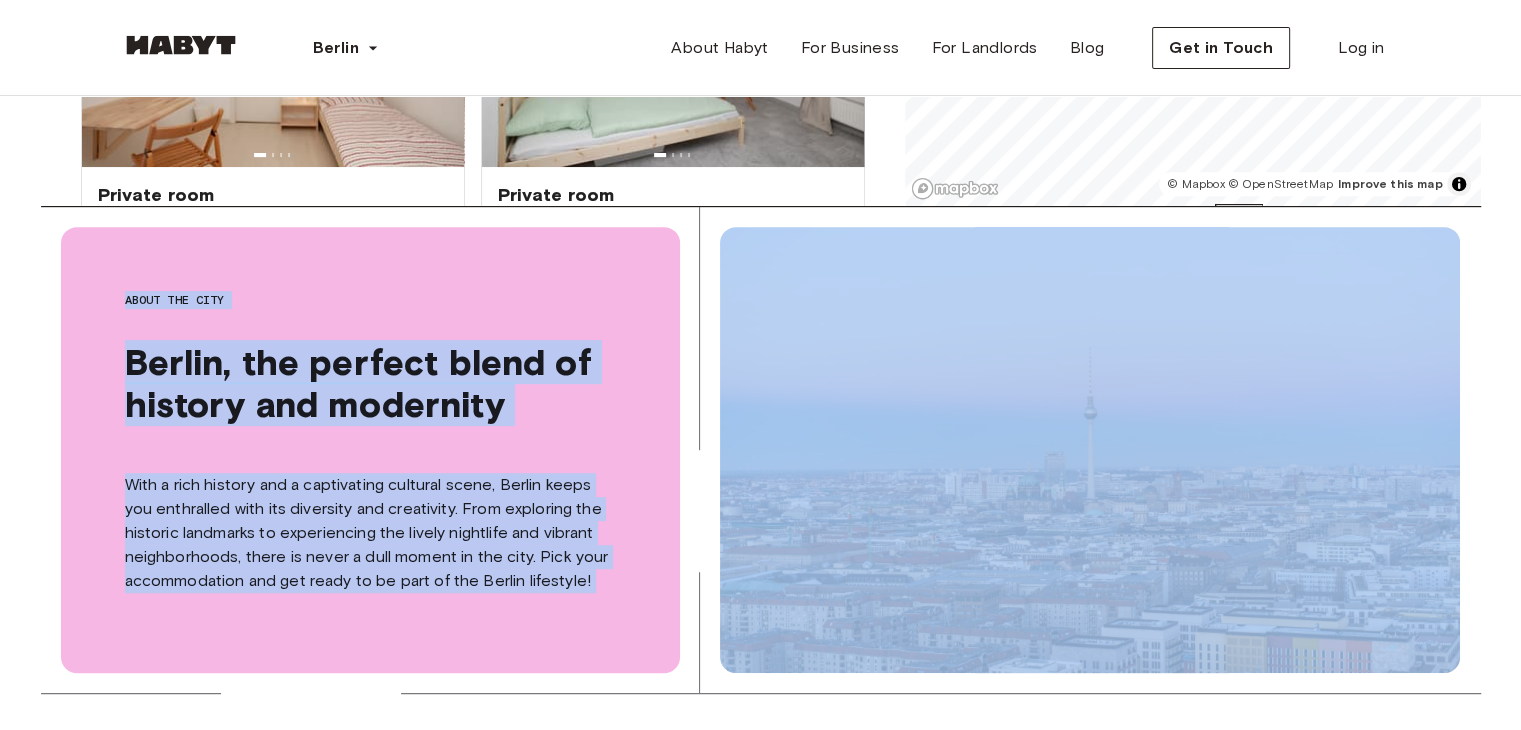 drag, startPoint x: 1519, startPoint y: 212, endPoint x: 1535, endPoint y: 194, distance: 24.083189 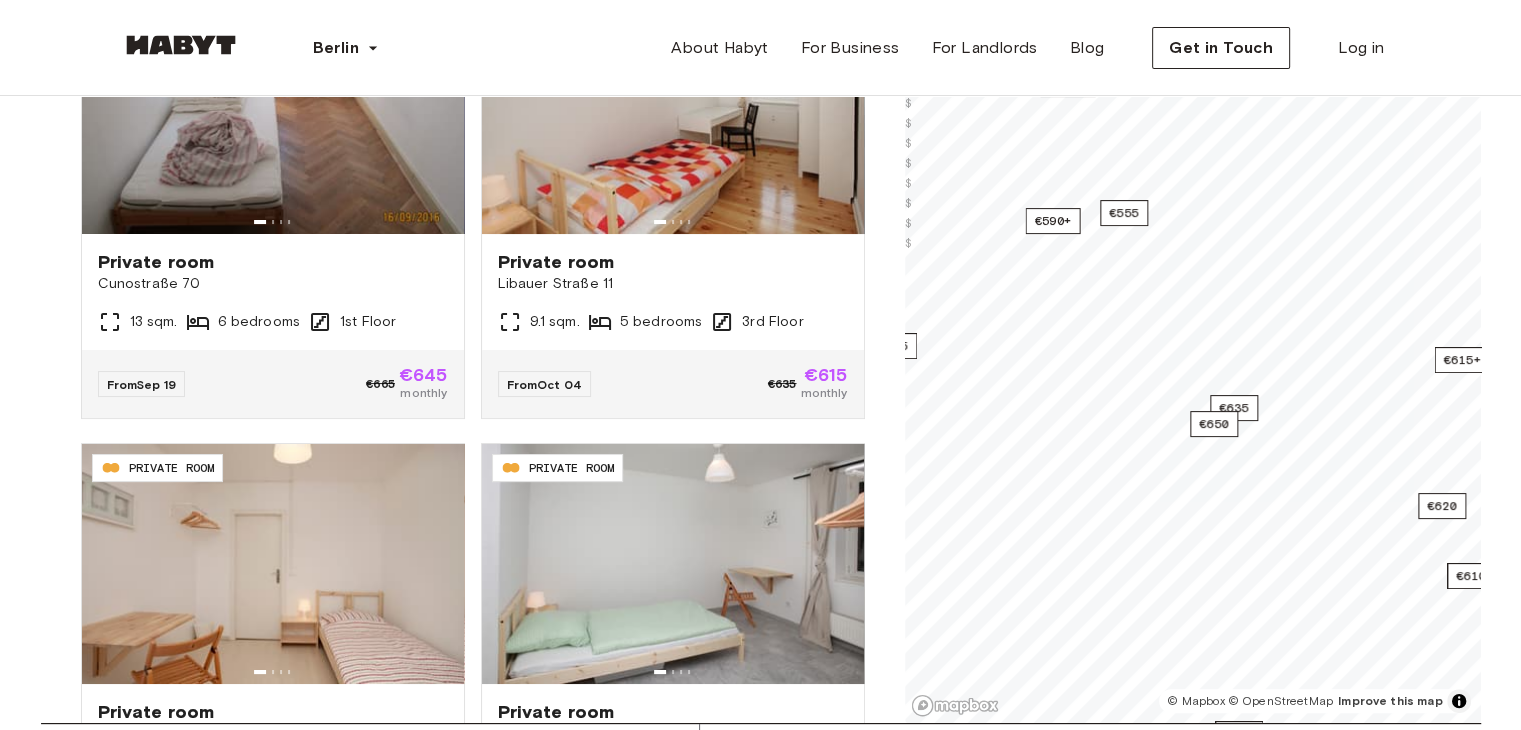 scroll, scrollTop: 0, scrollLeft: 0, axis: both 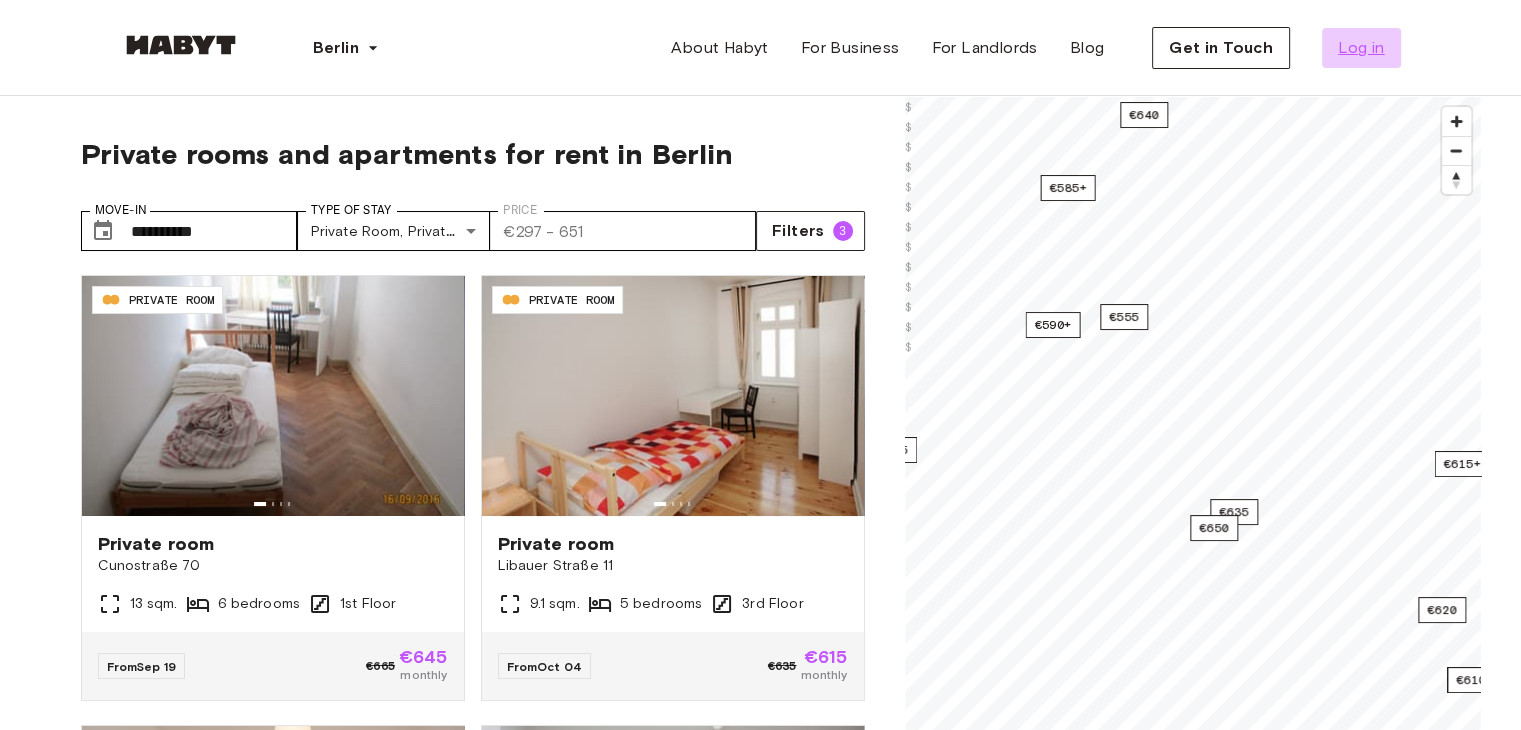 click on "Log in" at bounding box center [1361, 48] 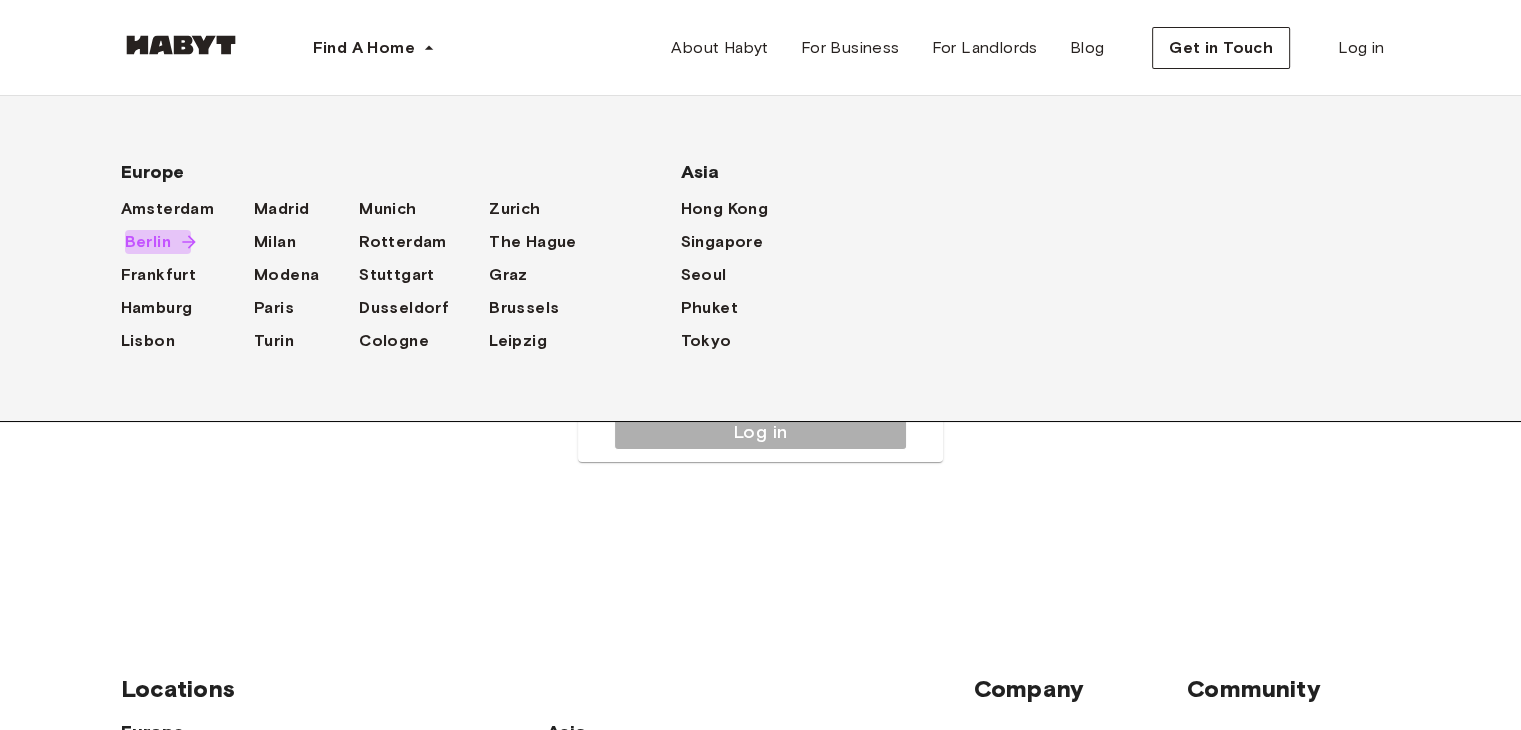 click on "Berlin" at bounding box center (148, 242) 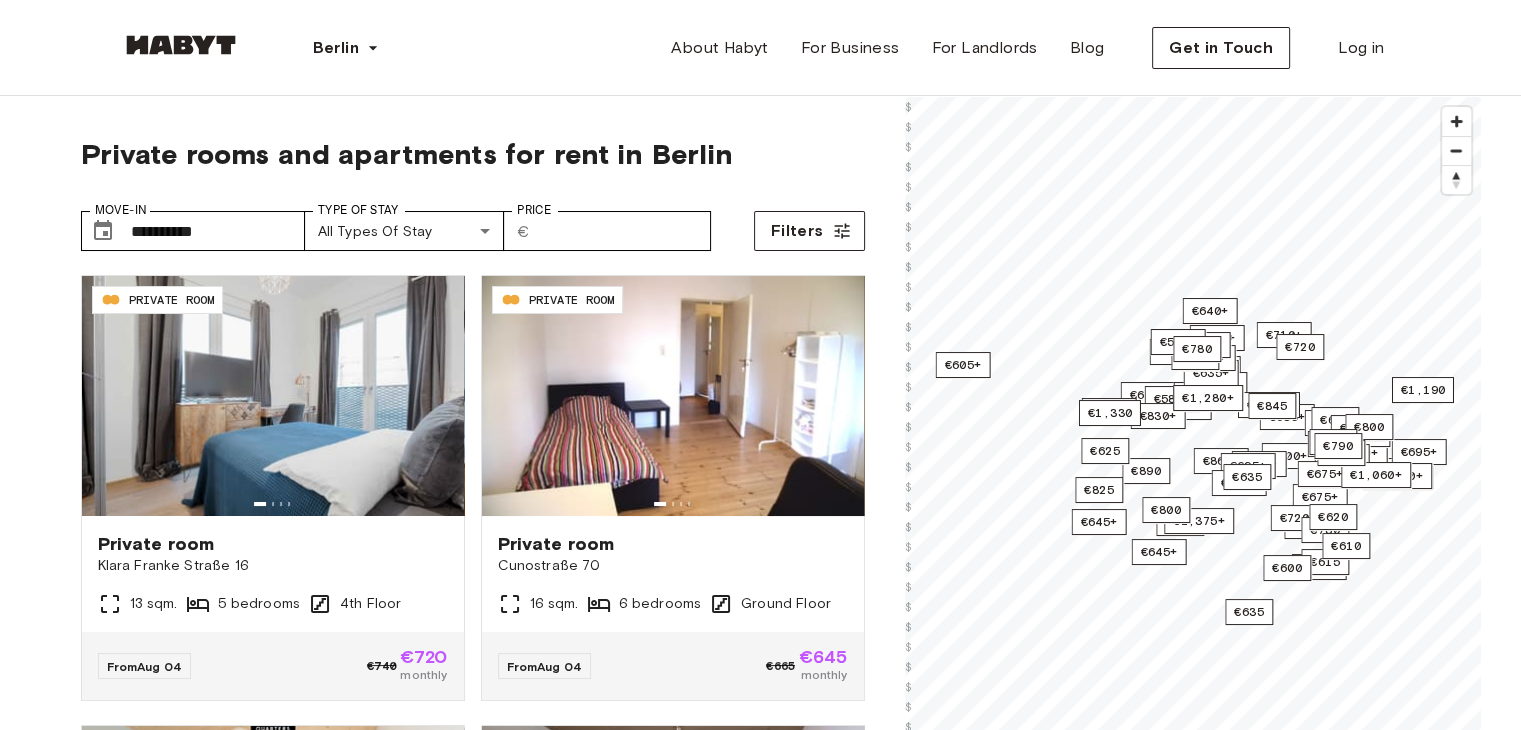click on "**********" at bounding box center [760, 1953] 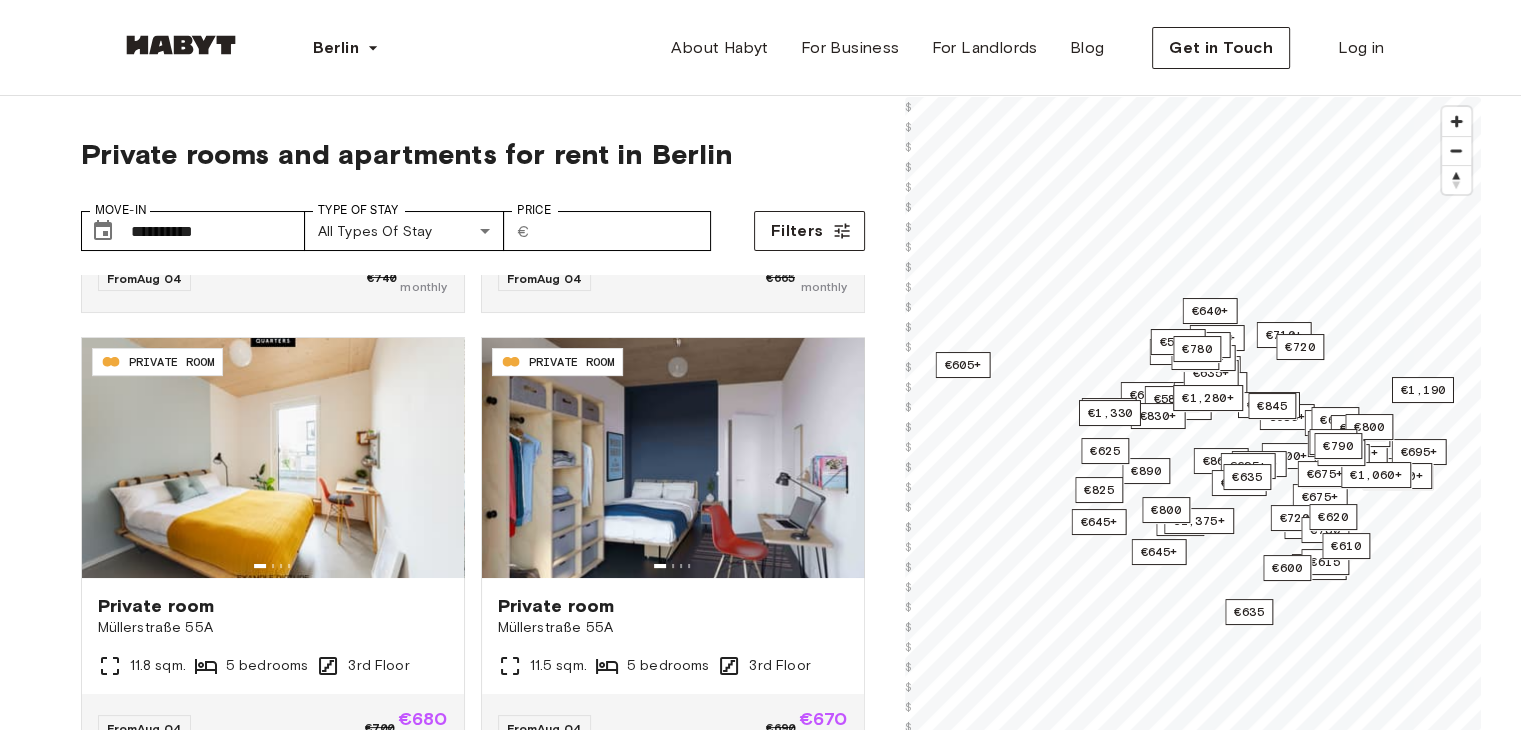 scroll, scrollTop: 432, scrollLeft: 0, axis: vertical 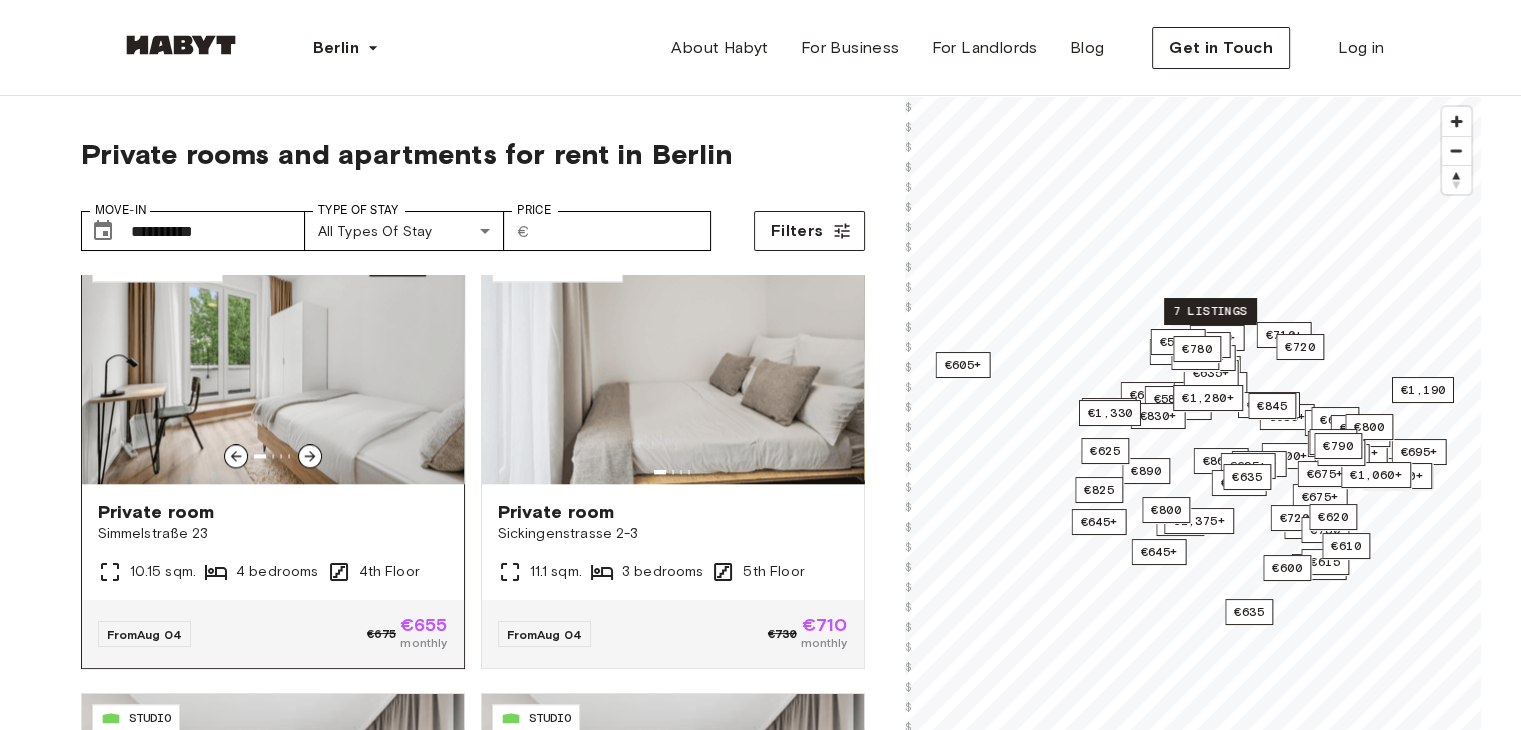 click at bounding box center (273, 364) 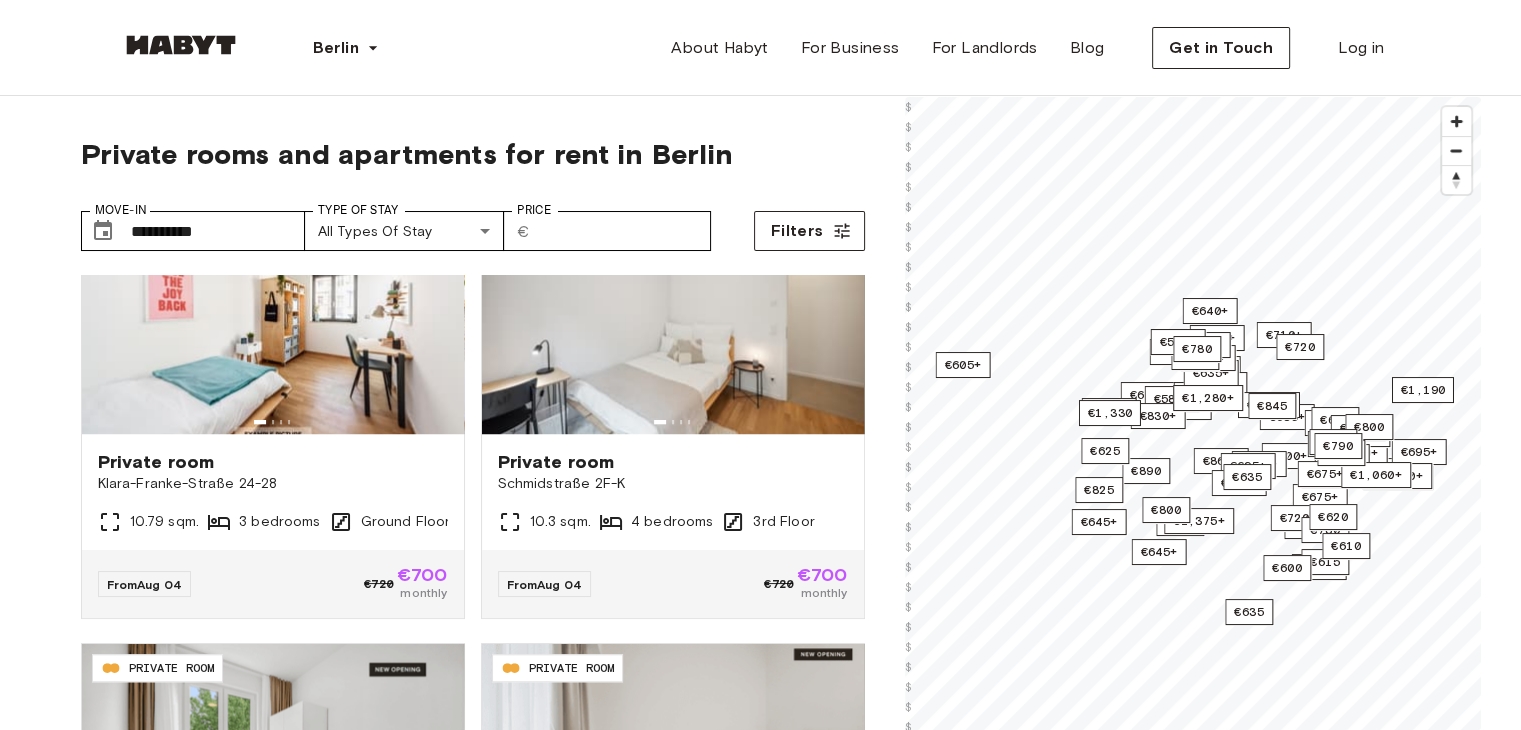 scroll, scrollTop: 1842, scrollLeft: 0, axis: vertical 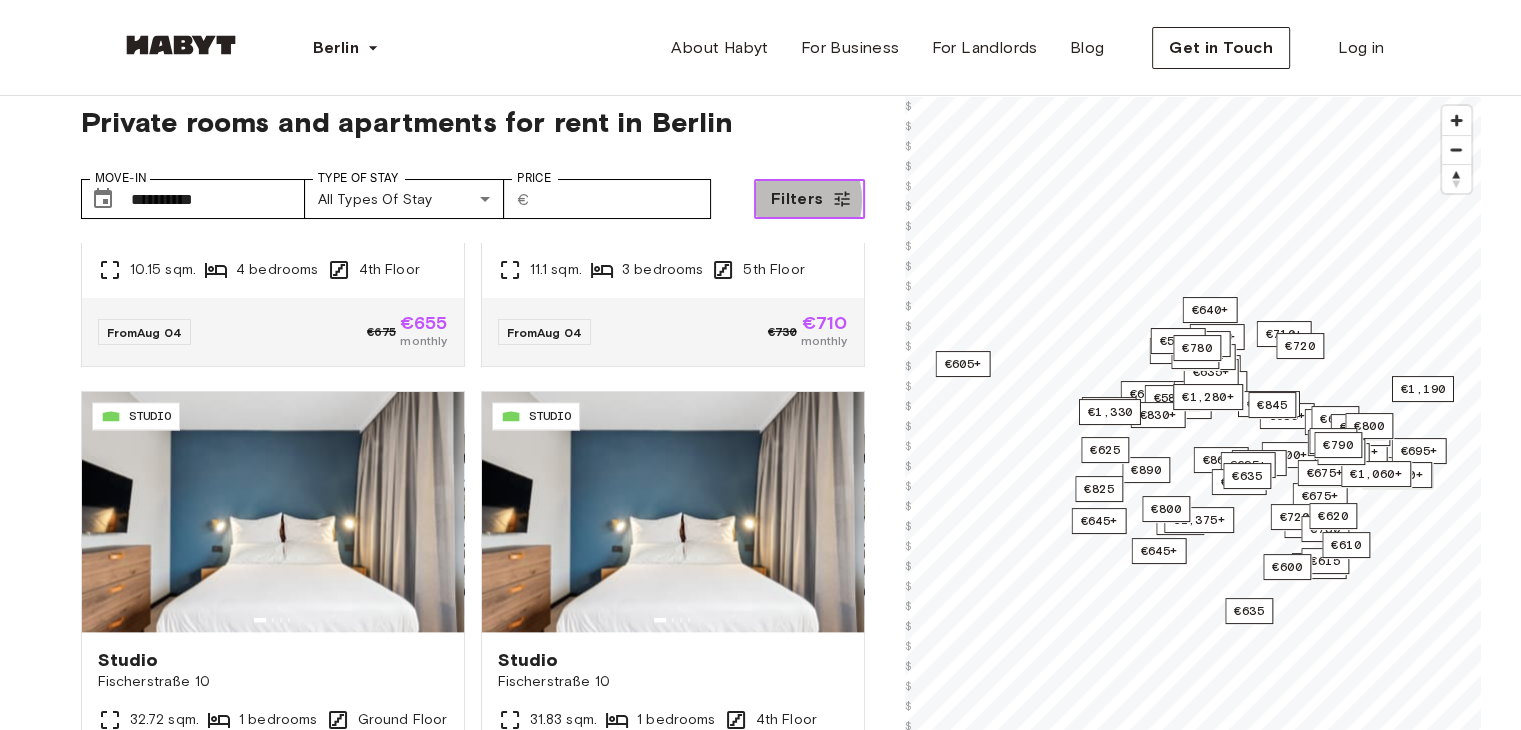 click on "Filters" at bounding box center [797, 199] 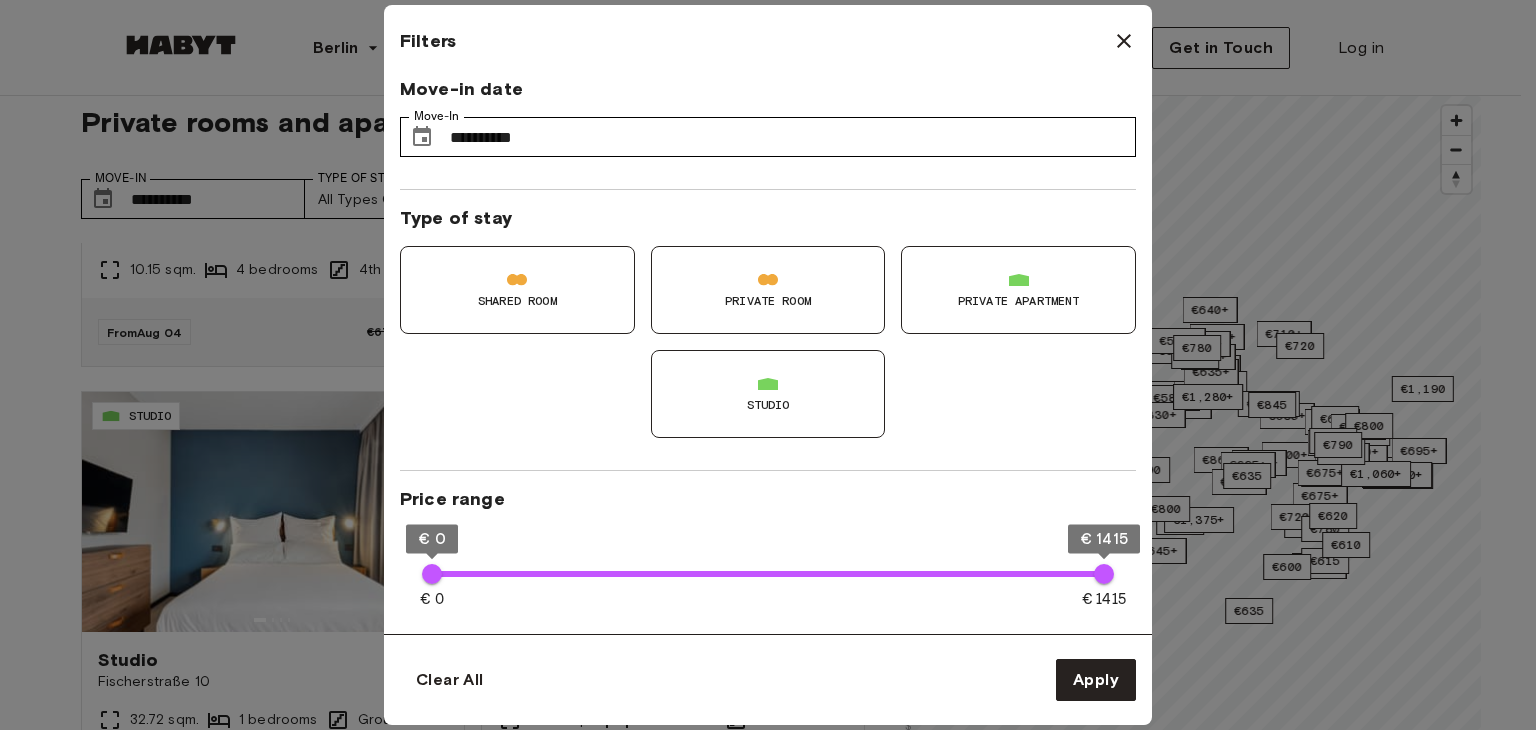 drag, startPoint x: 1149, startPoint y: 295, endPoint x: 1116, endPoint y: 353, distance: 66.730804 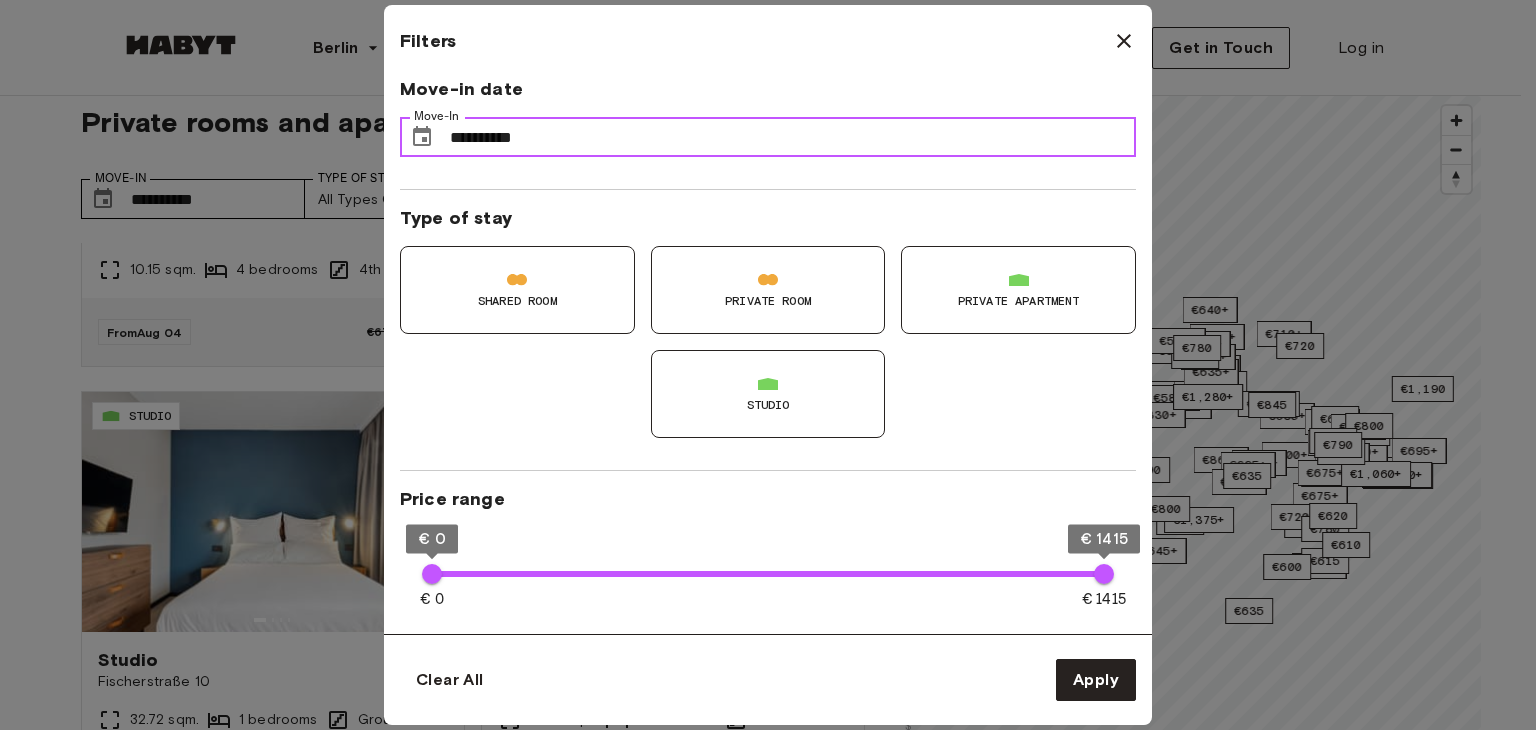 click on "**********" at bounding box center (793, 137) 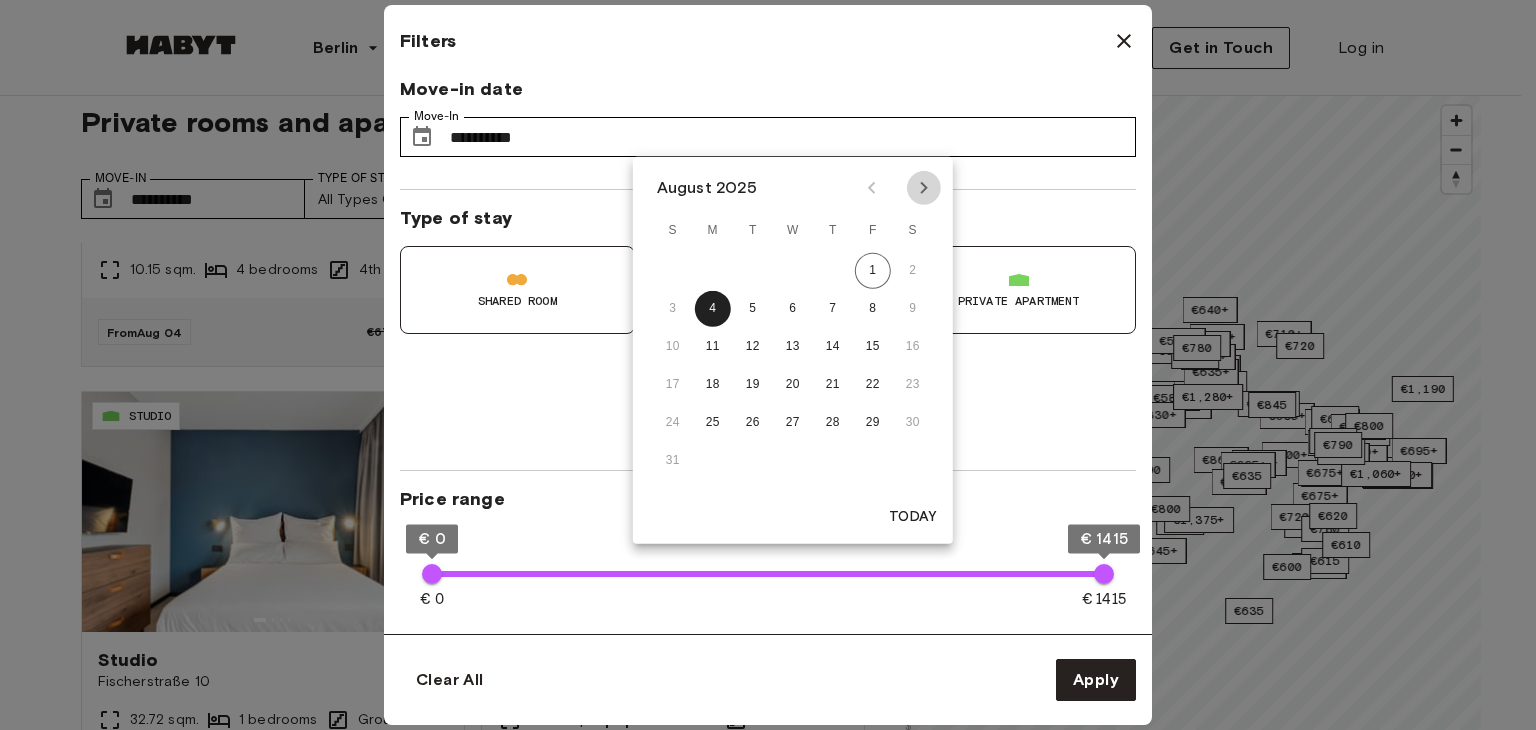click 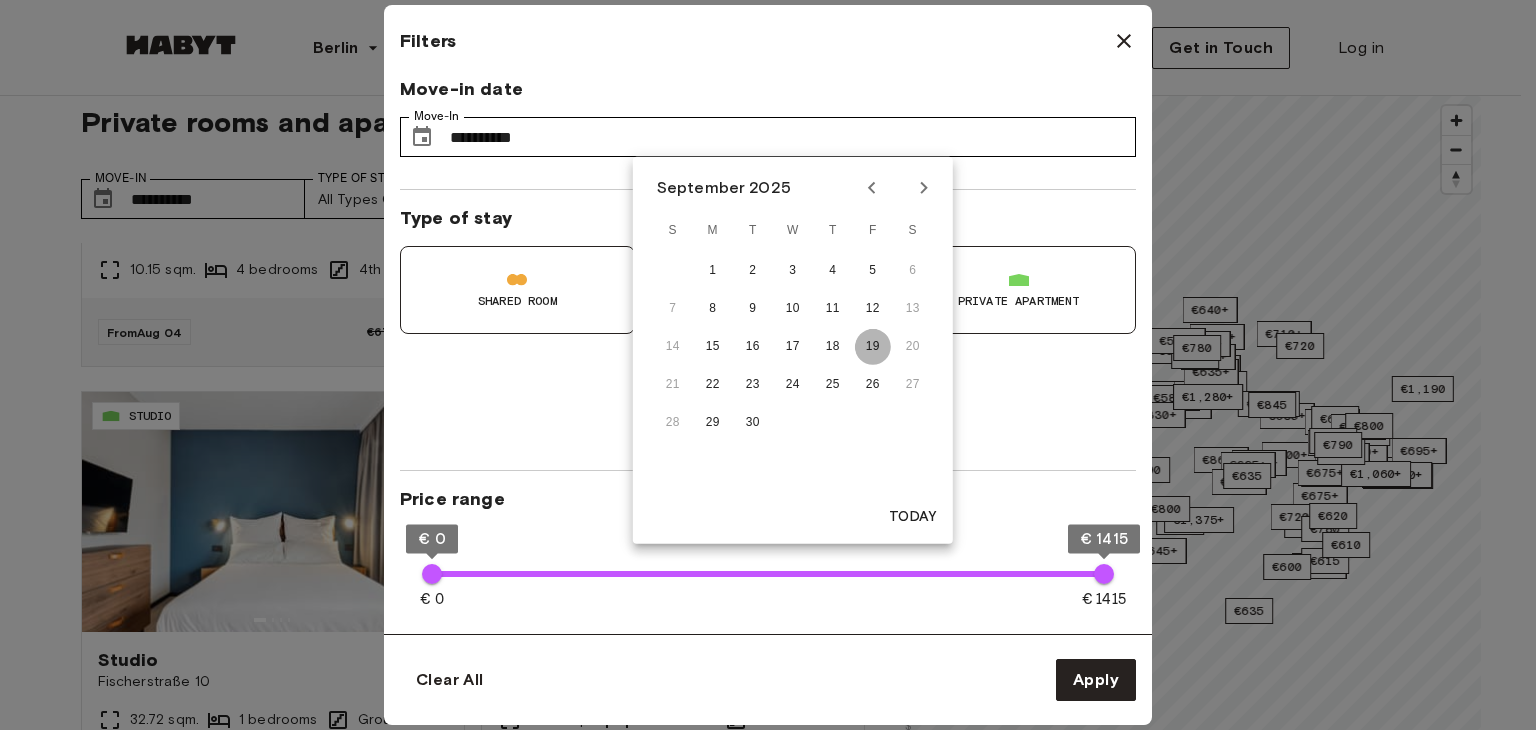click on "19" at bounding box center [873, 347] 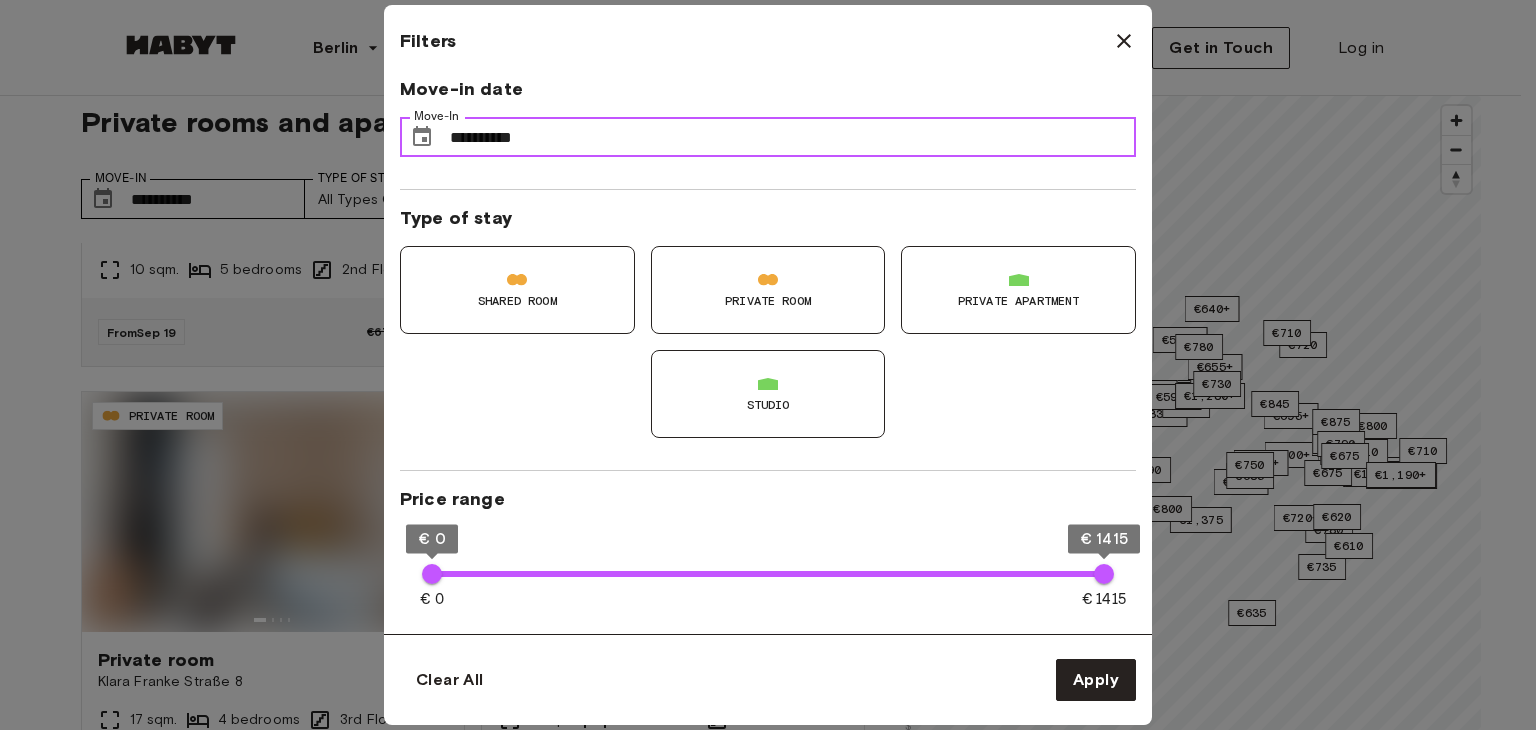 type on "**" 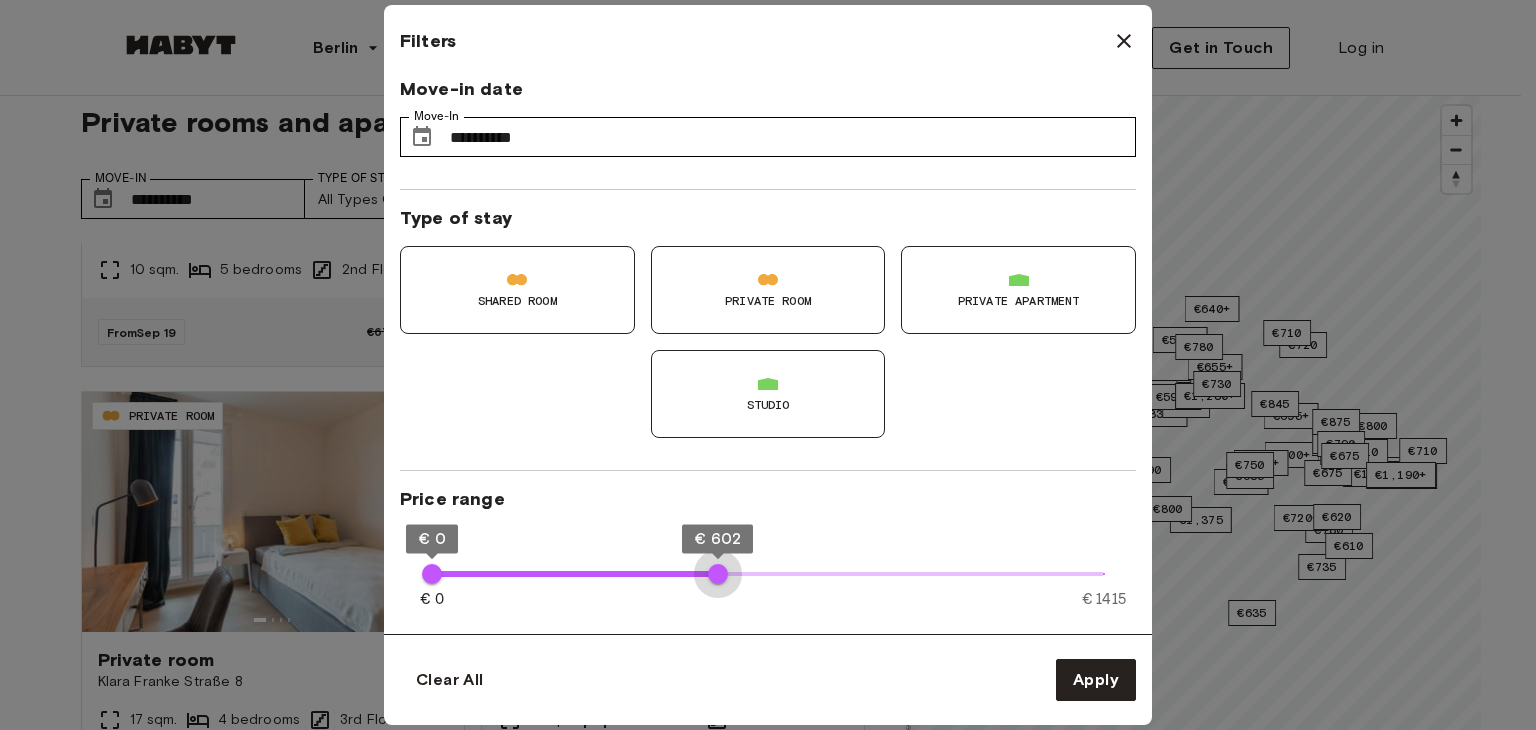 type on "***" 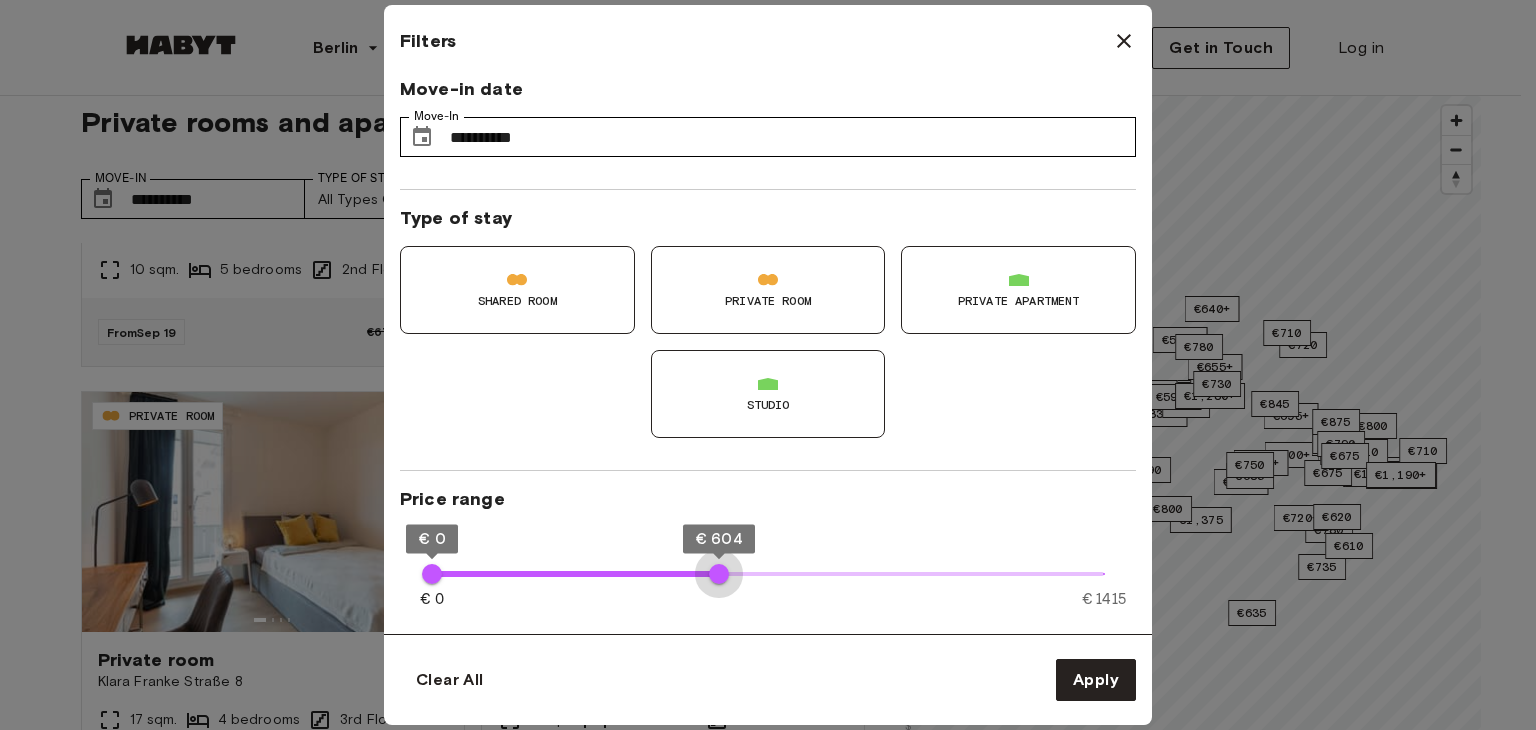 drag, startPoint x: 1106, startPoint y: 565, endPoint x: 719, endPoint y: 618, distance: 390.61234 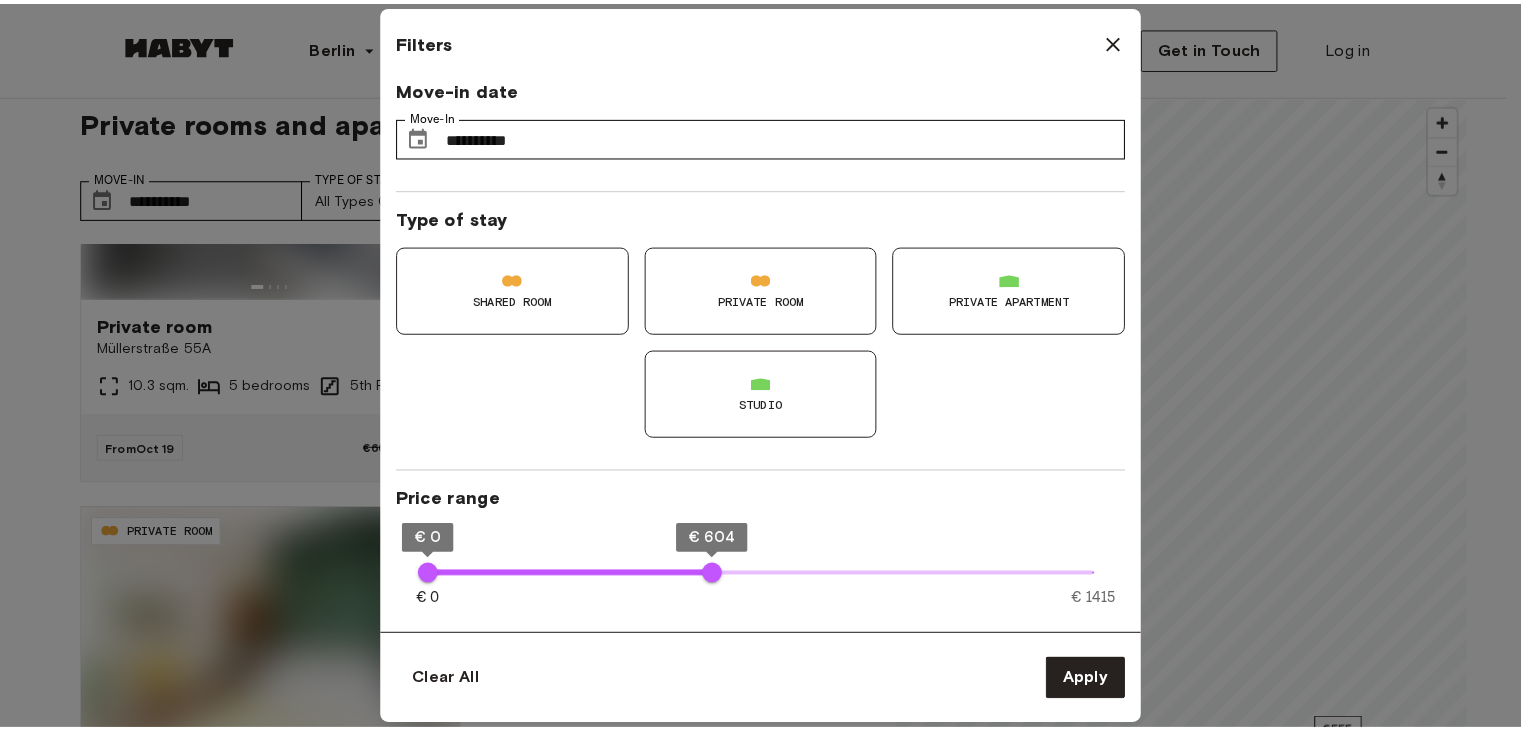 scroll, scrollTop: 650, scrollLeft: 0, axis: vertical 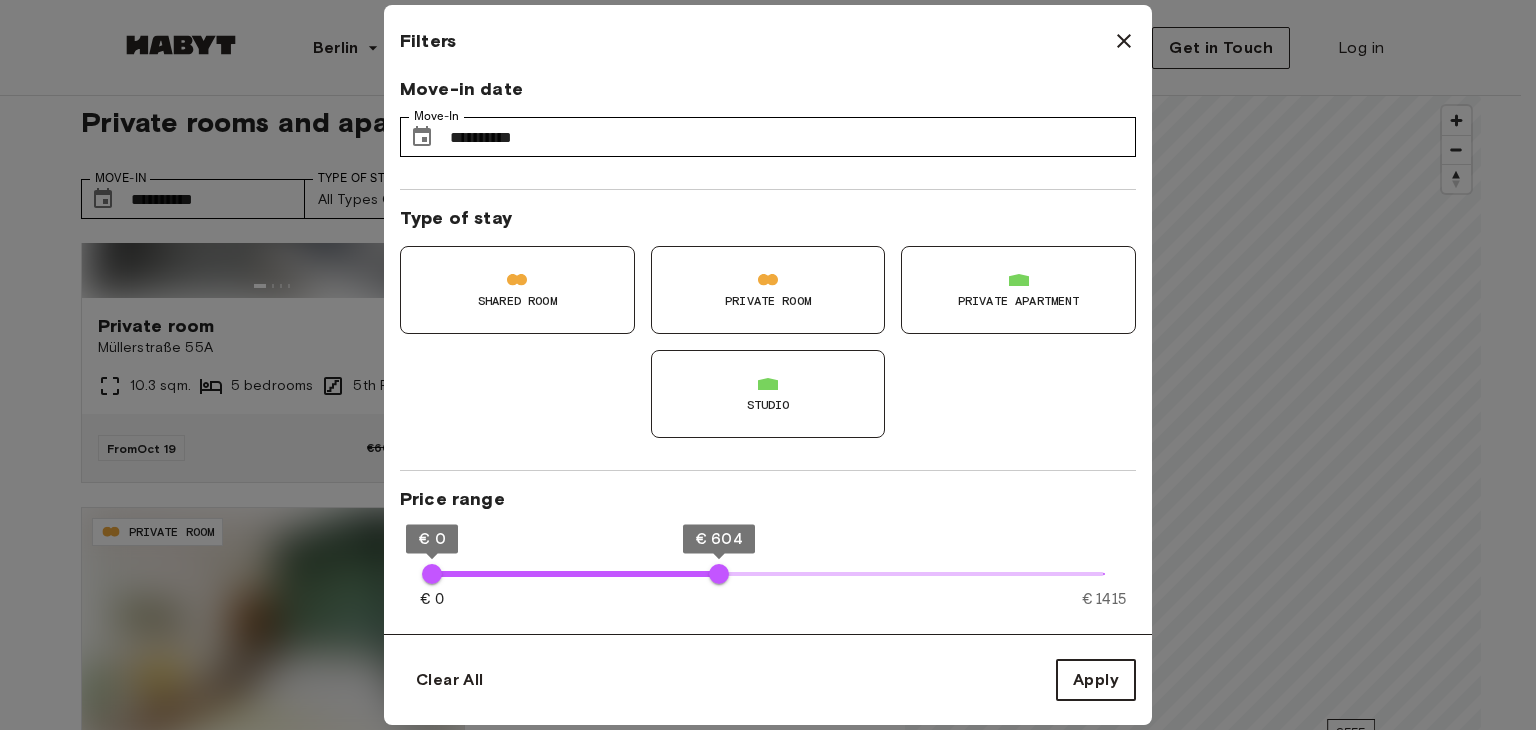 type on "**" 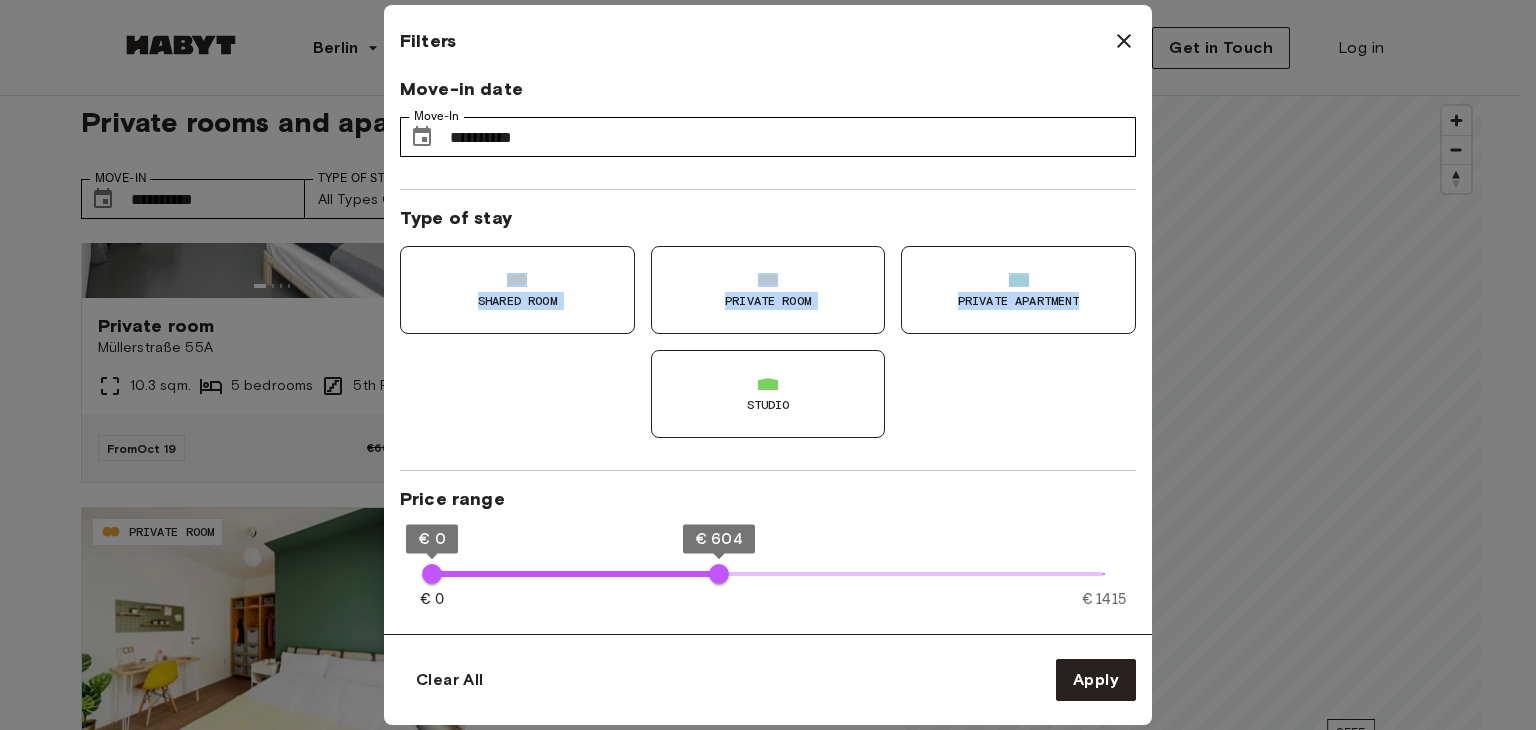 drag, startPoint x: 1146, startPoint y: 220, endPoint x: 1146, endPoint y: 248, distance: 28 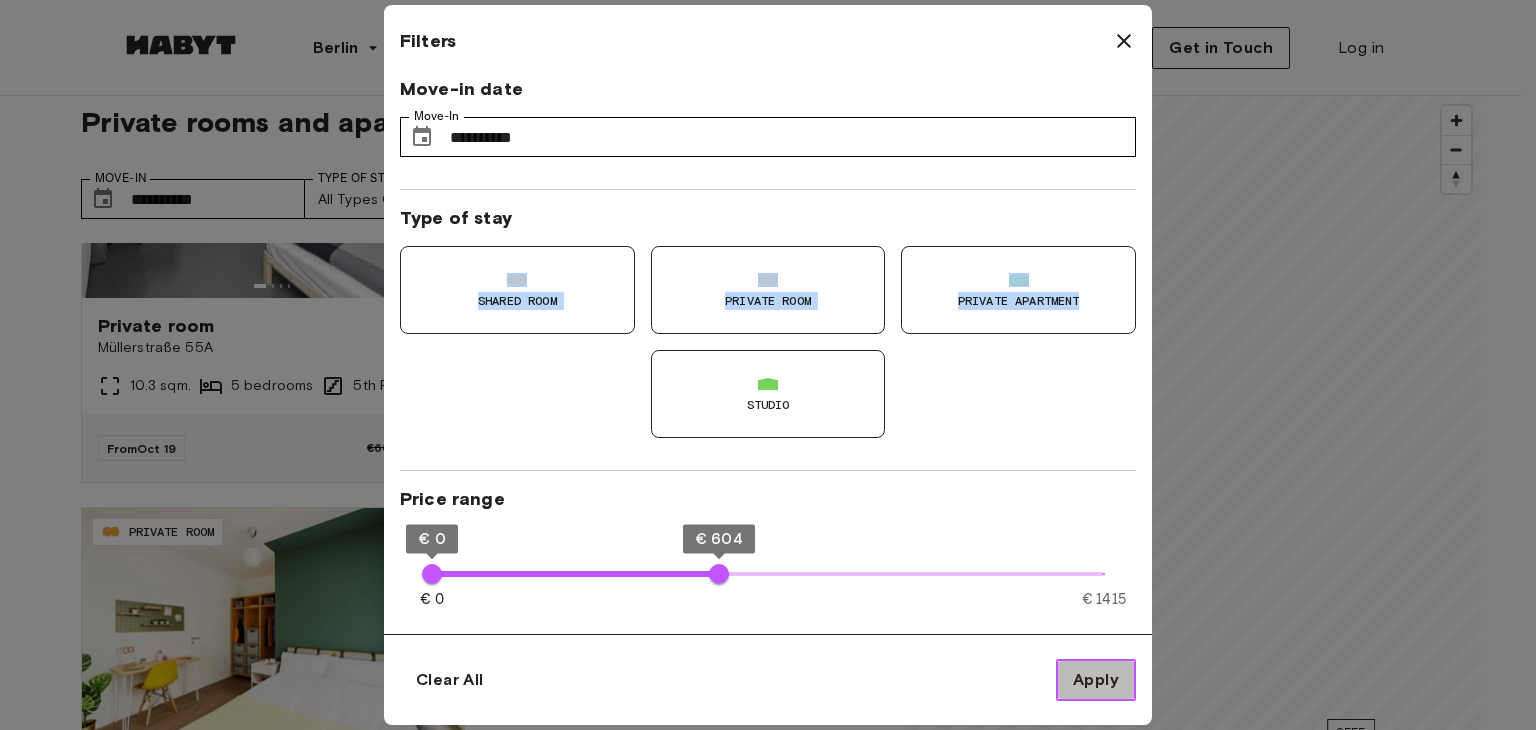 click on "Apply" at bounding box center [1096, 680] 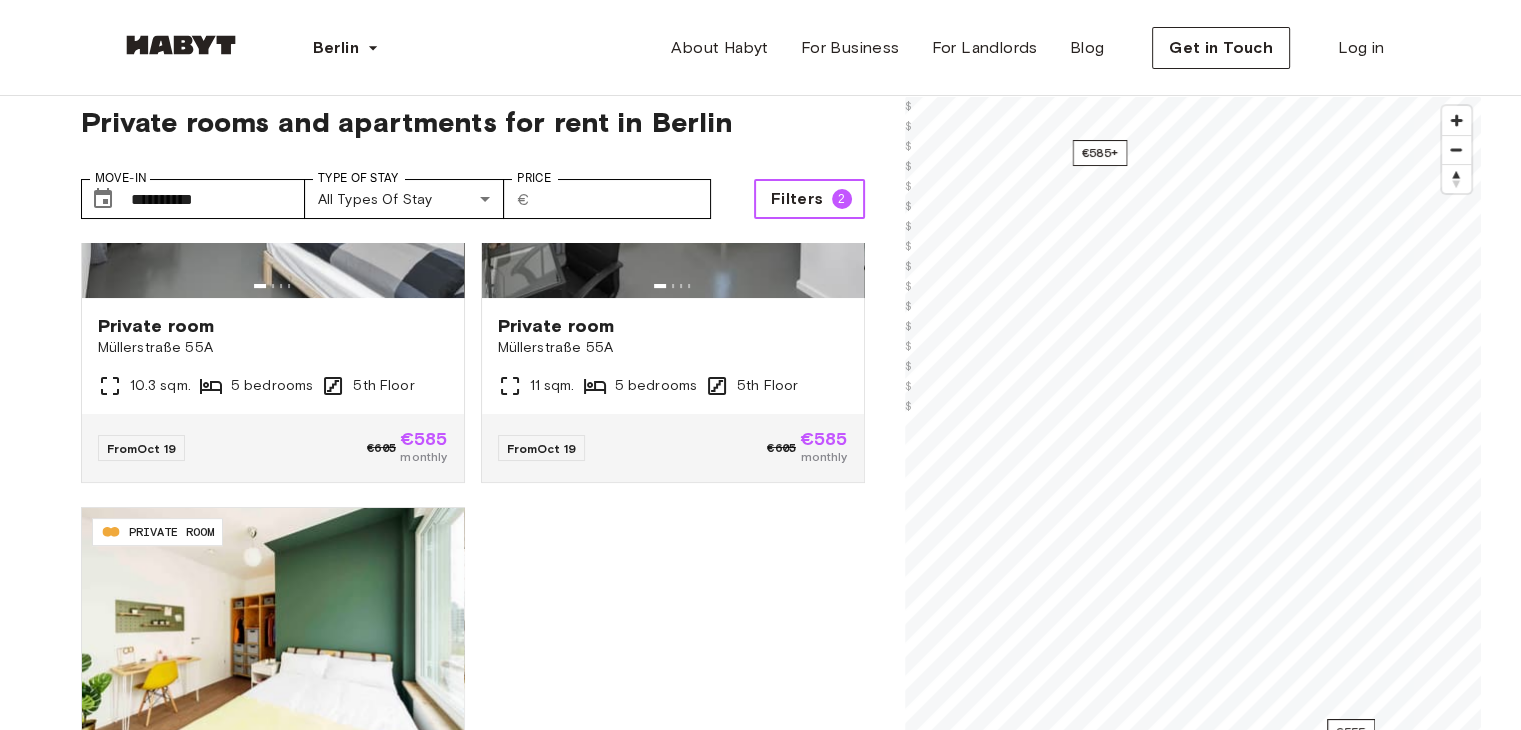 scroll, scrollTop: 0, scrollLeft: 0, axis: both 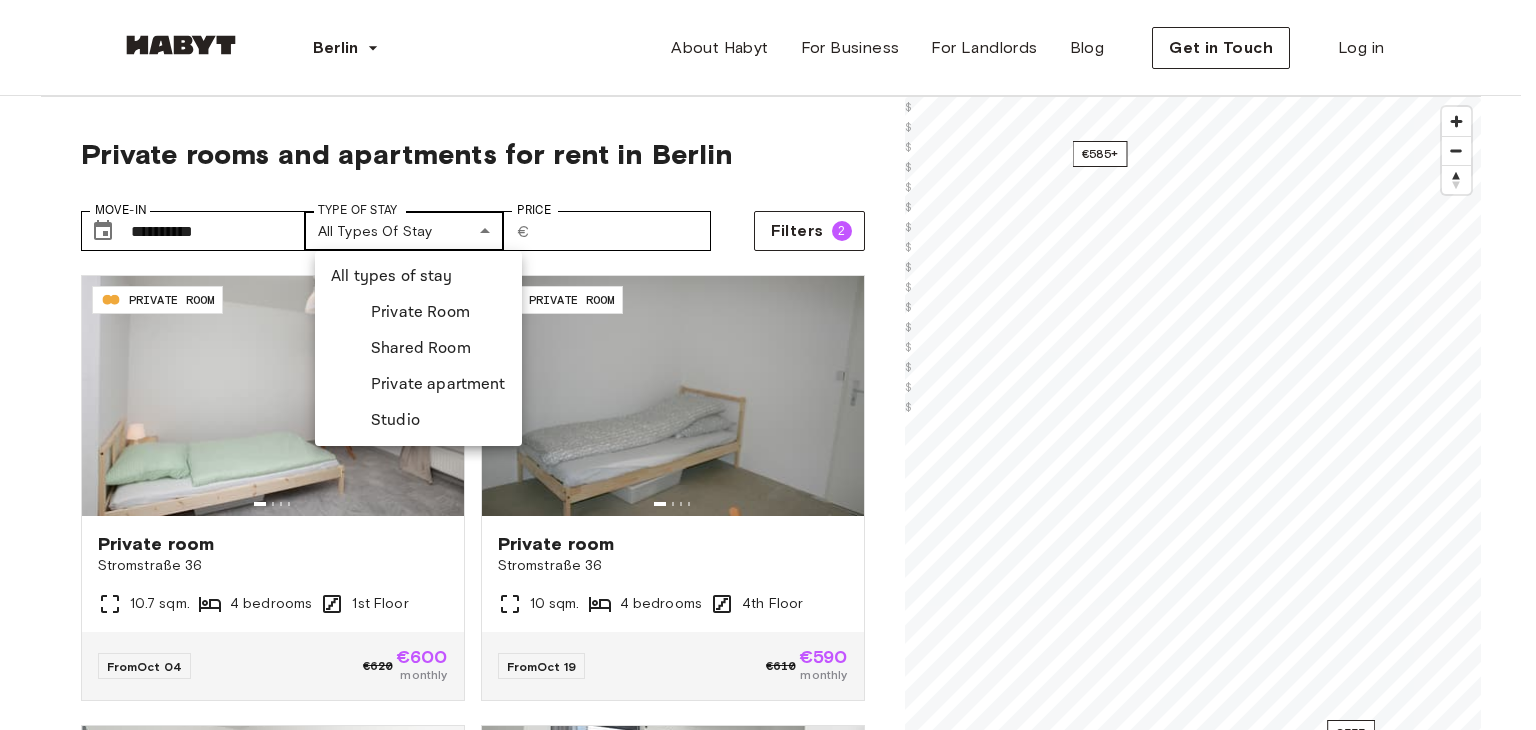 click on "**********" at bounding box center [768, 2372] 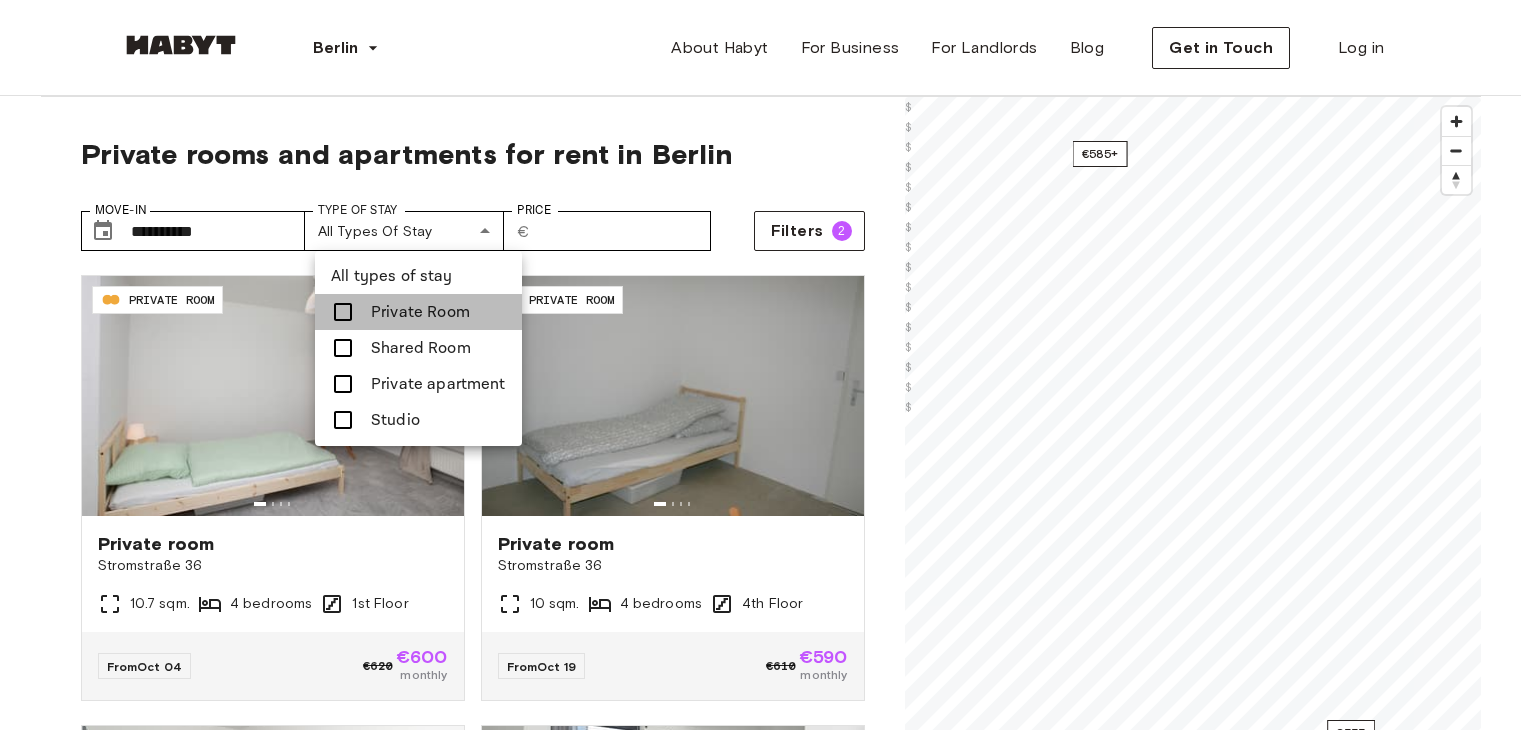 click on "Private Room" at bounding box center [420, 312] 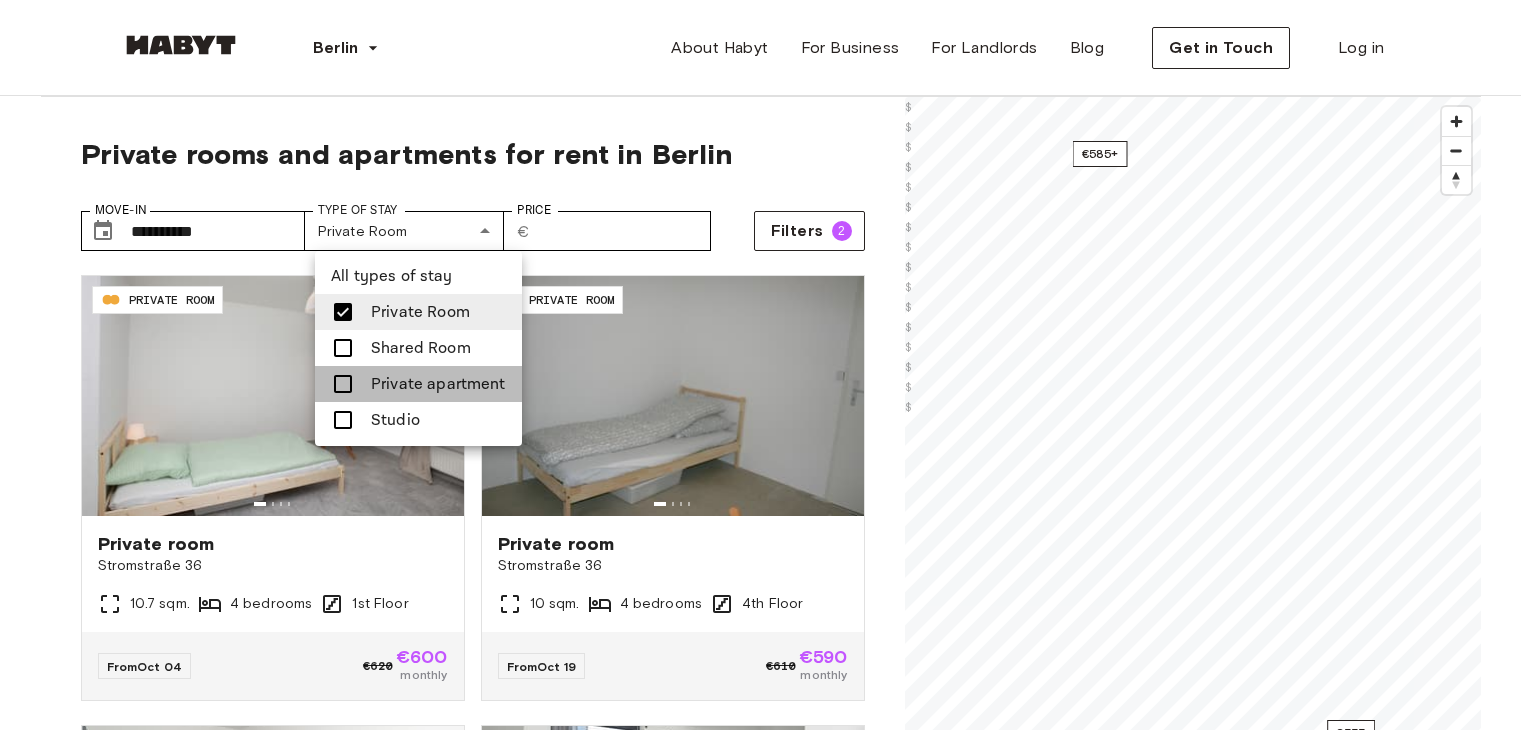 click on "Private apartment" at bounding box center [438, 384] 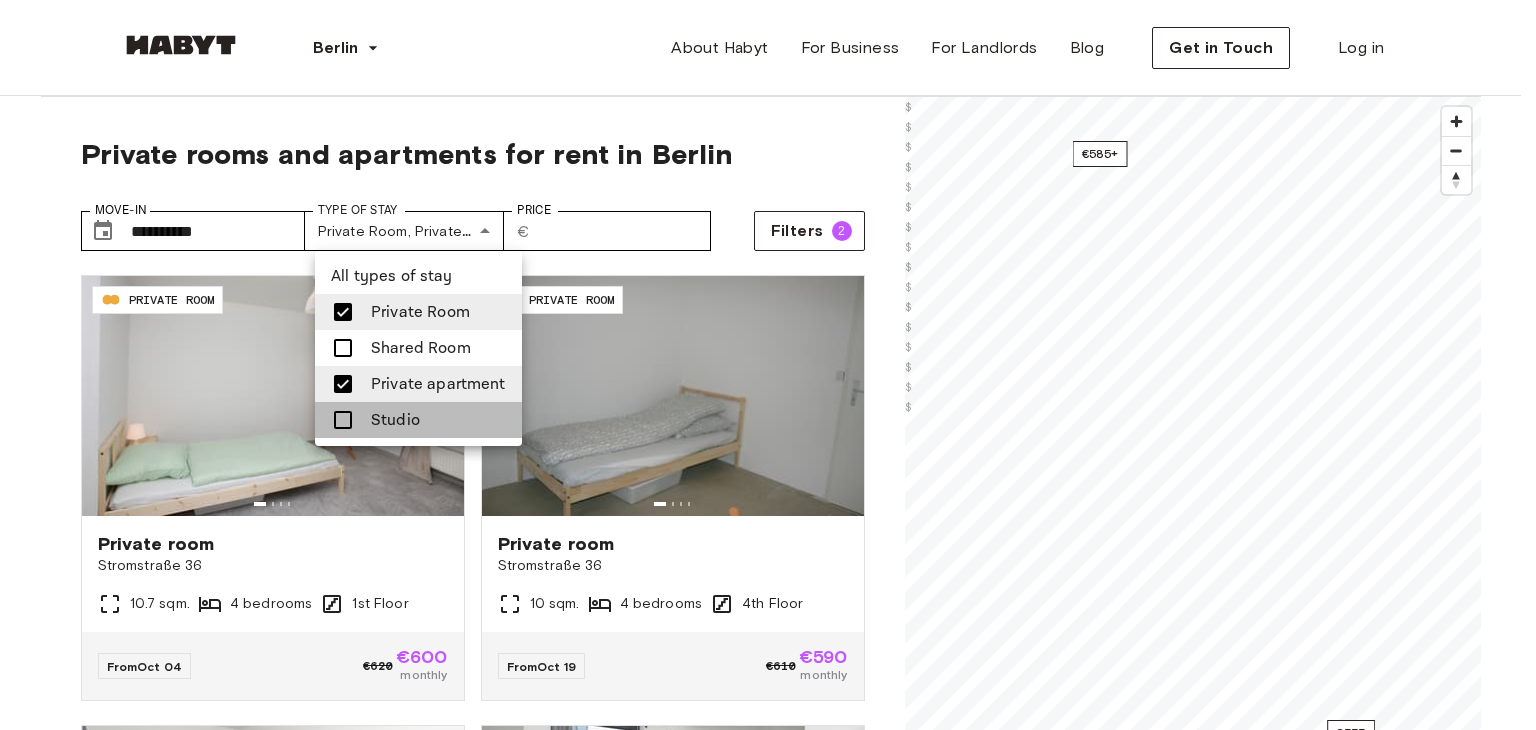 click on "Studio" at bounding box center [418, 420] 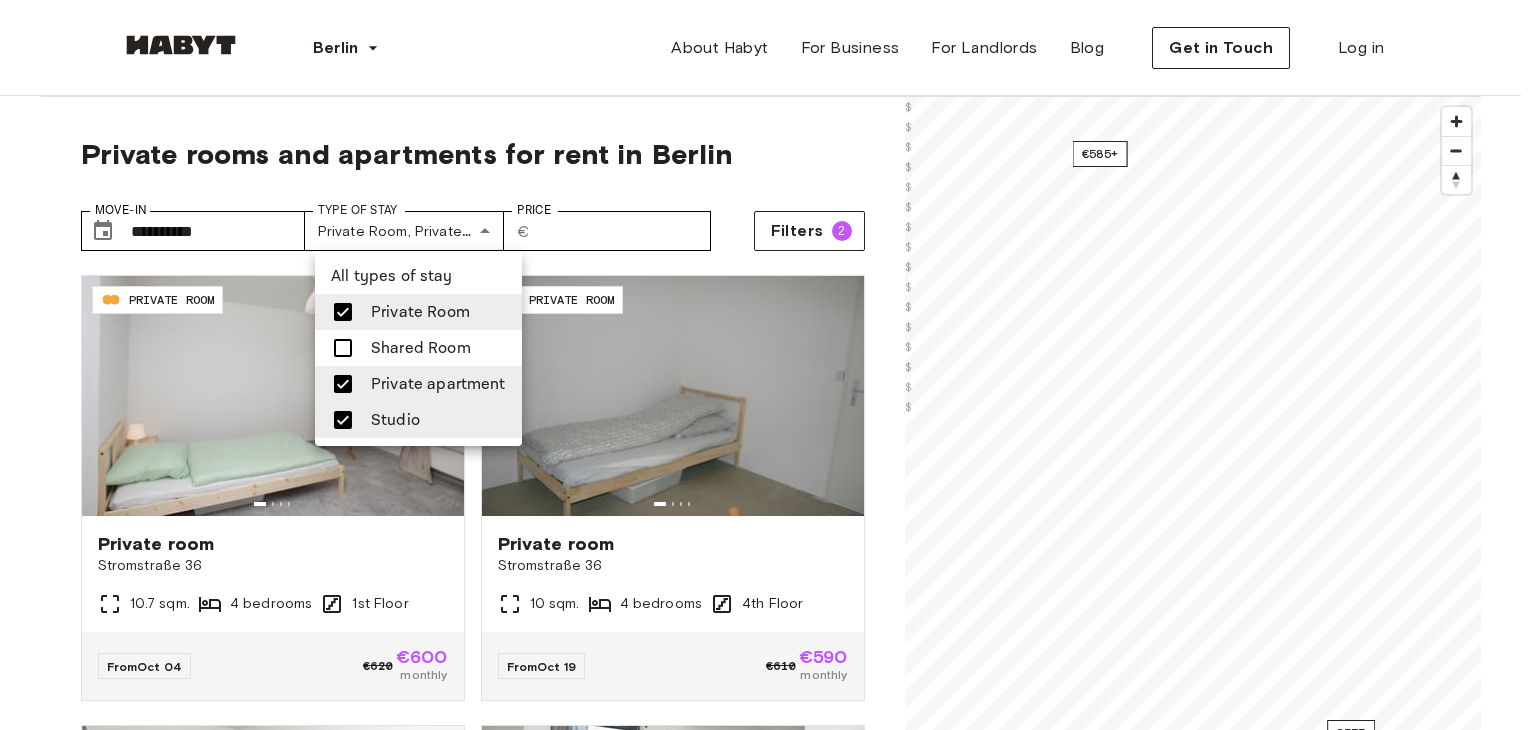 click at bounding box center [768, 365] 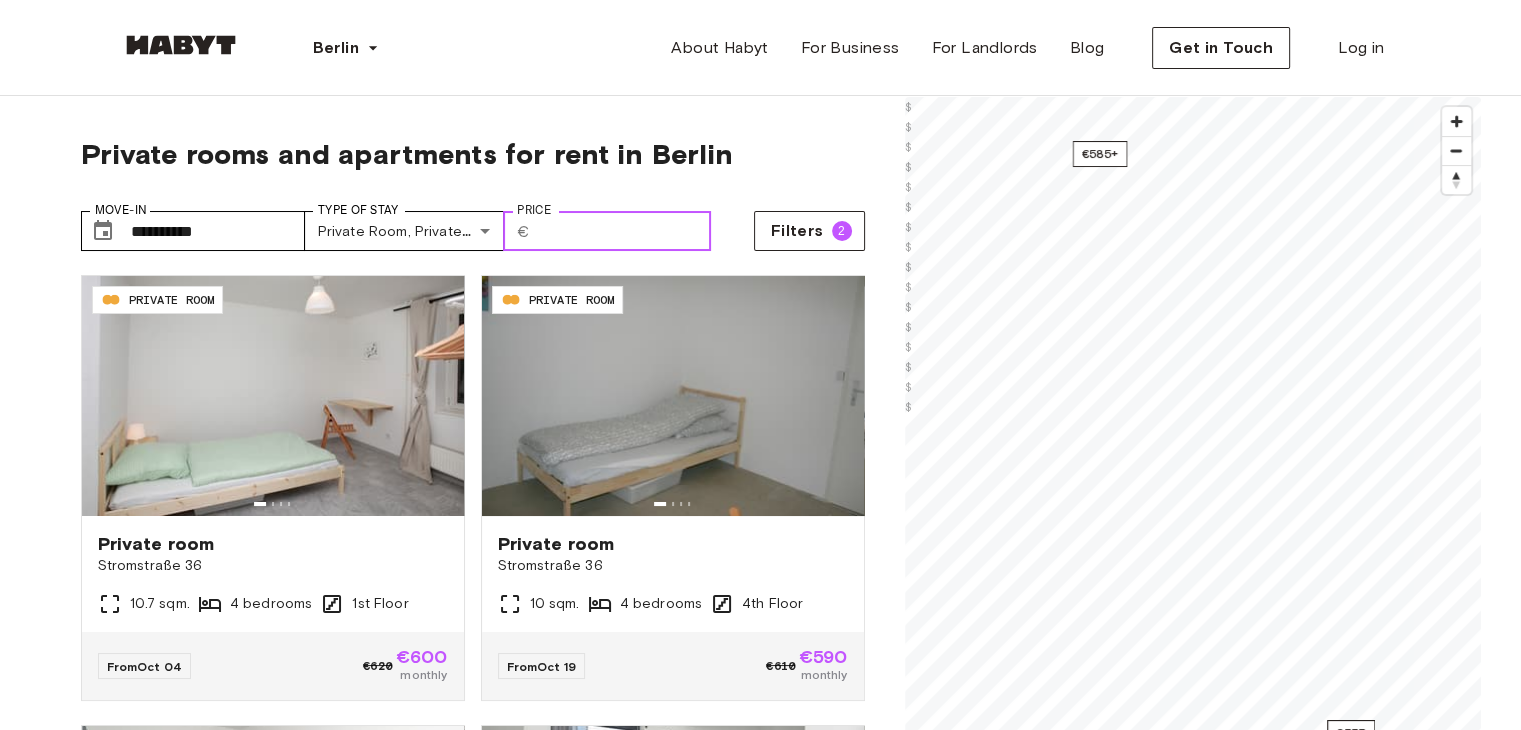 click on "***" at bounding box center (624, 231) 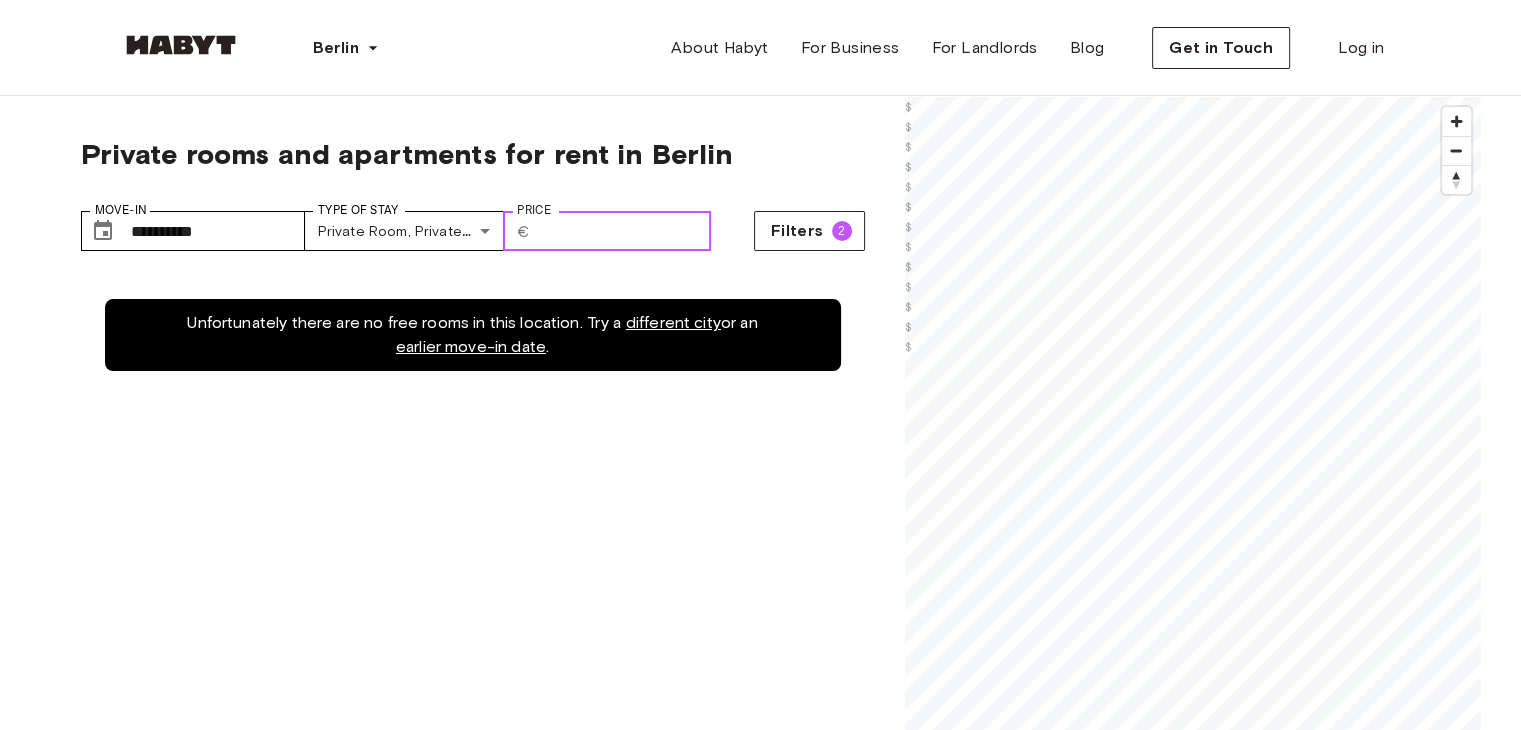 type on "*" 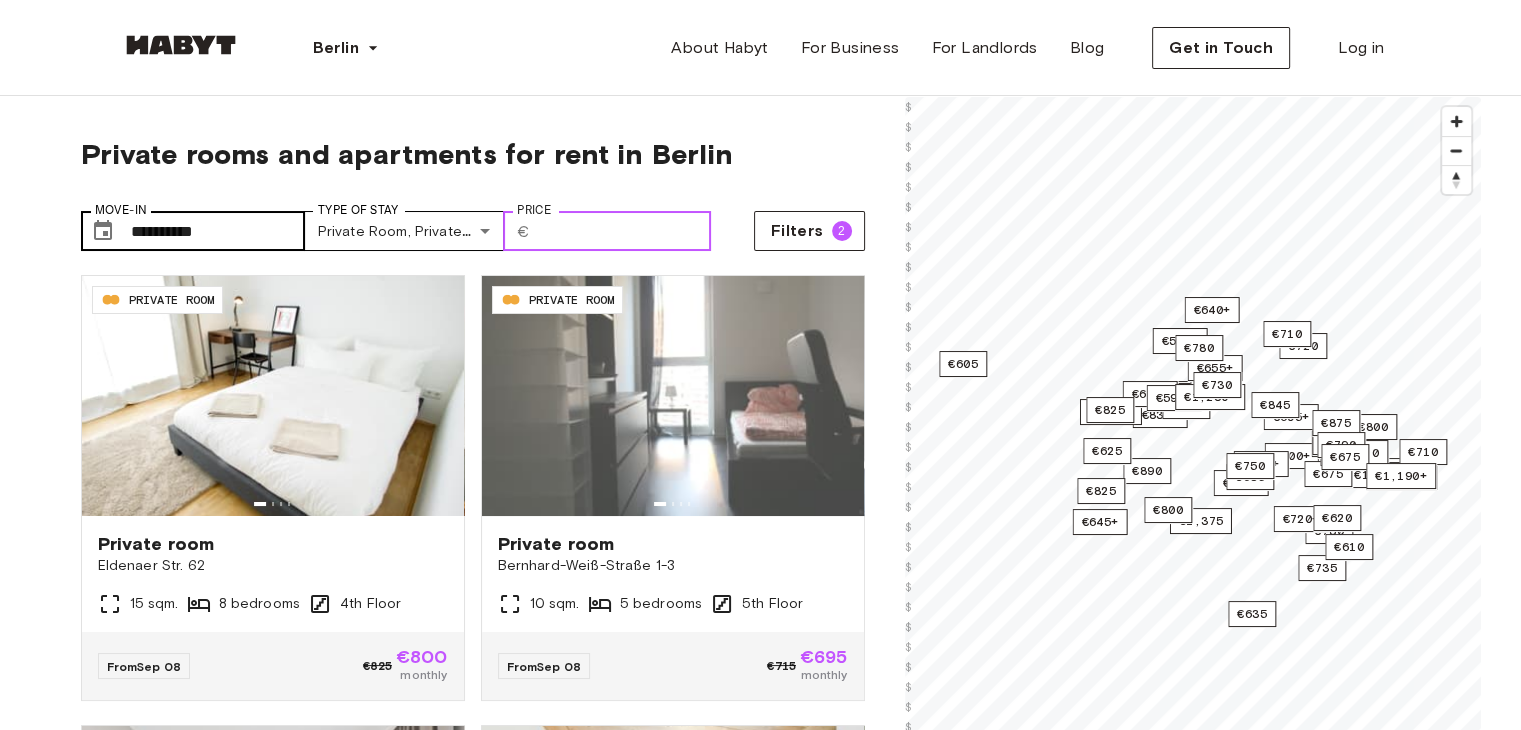 type 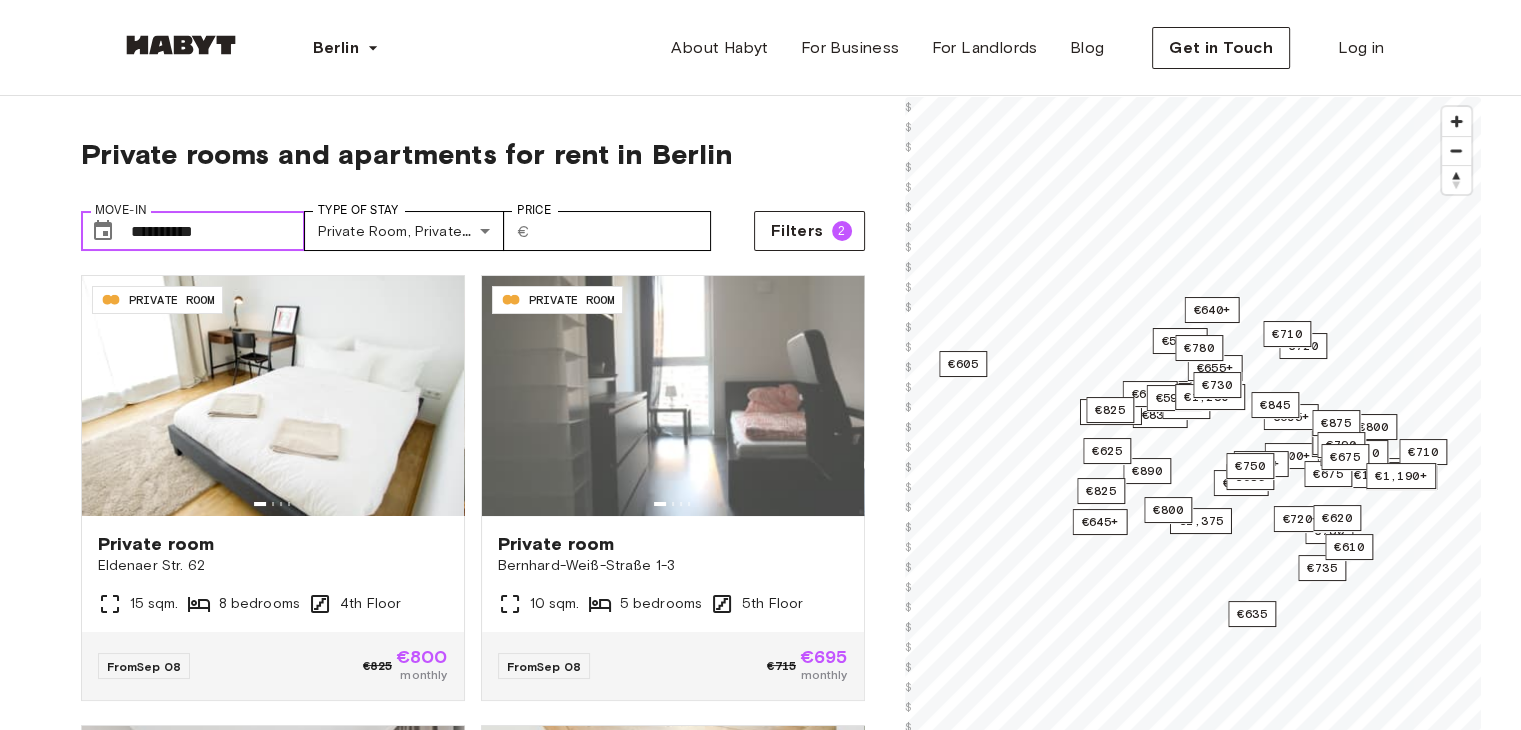 click on "**********" at bounding box center [218, 231] 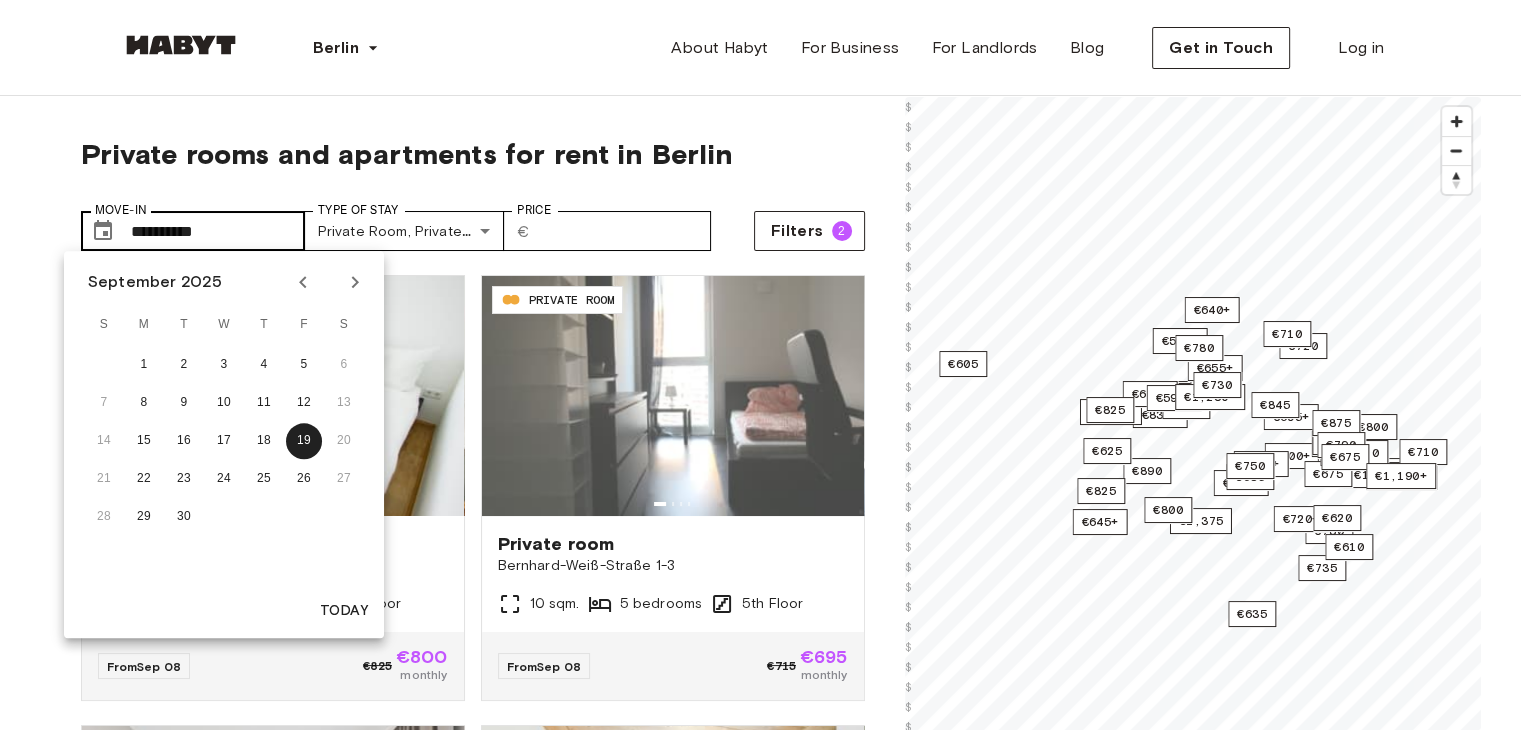 type 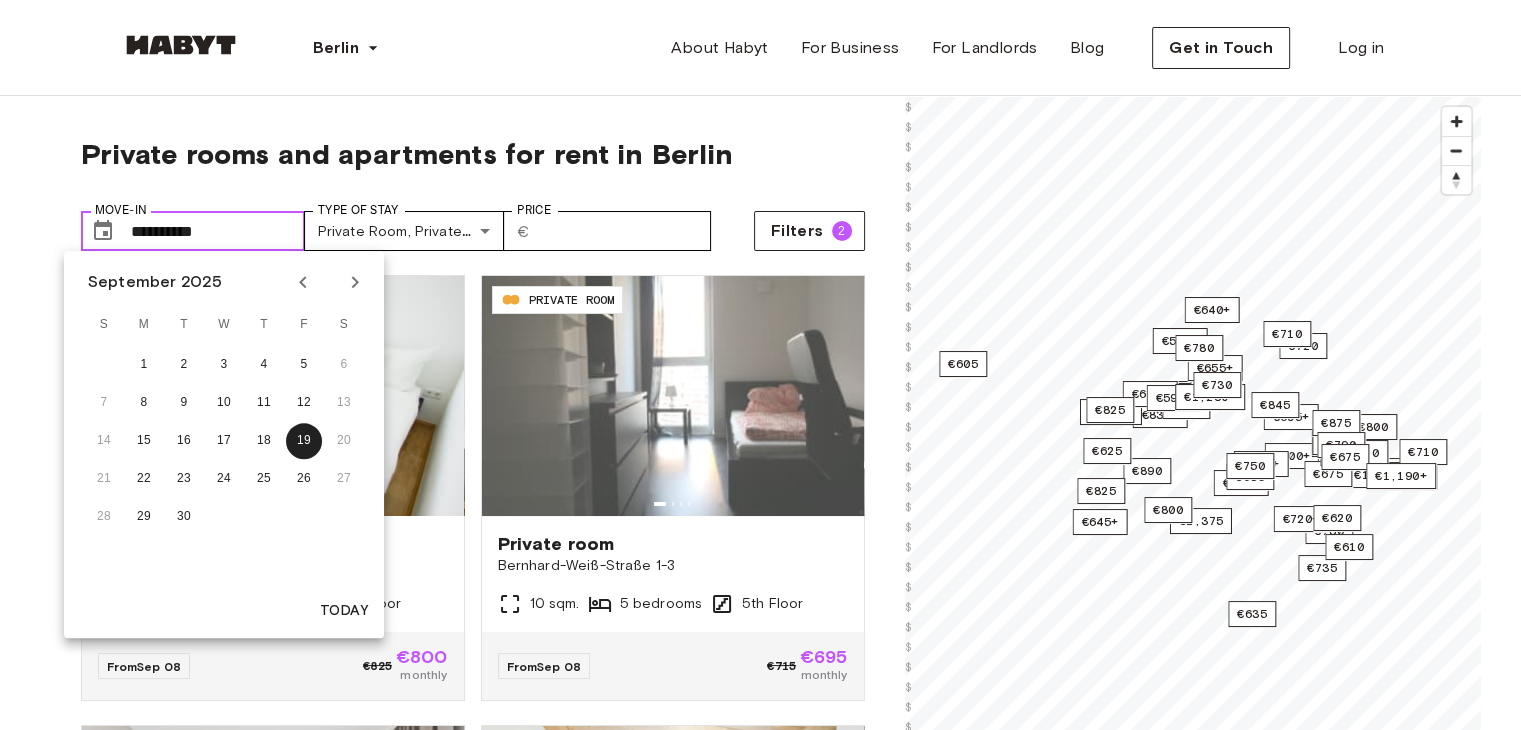 click on "**********" at bounding box center [218, 231] 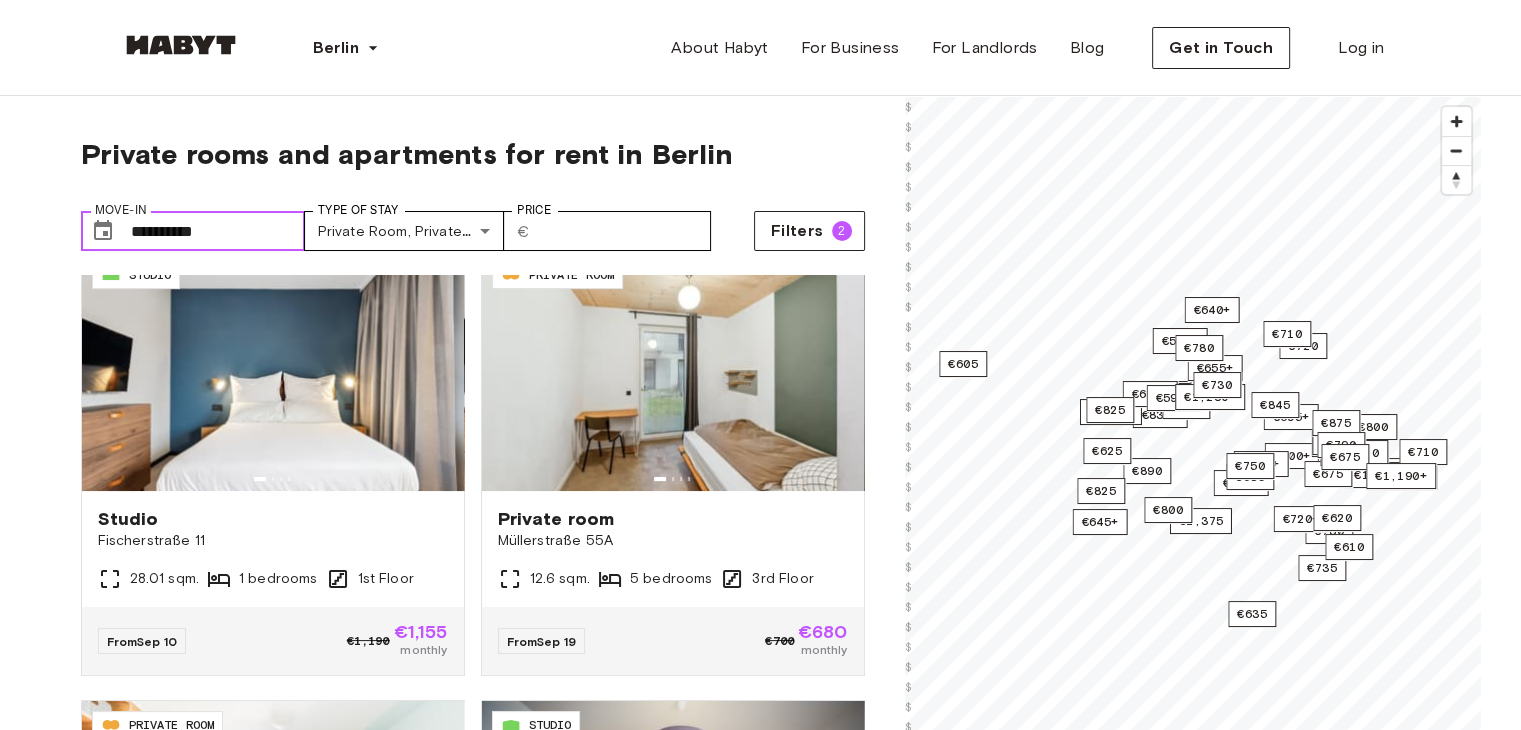 scroll, scrollTop: 485, scrollLeft: 0, axis: vertical 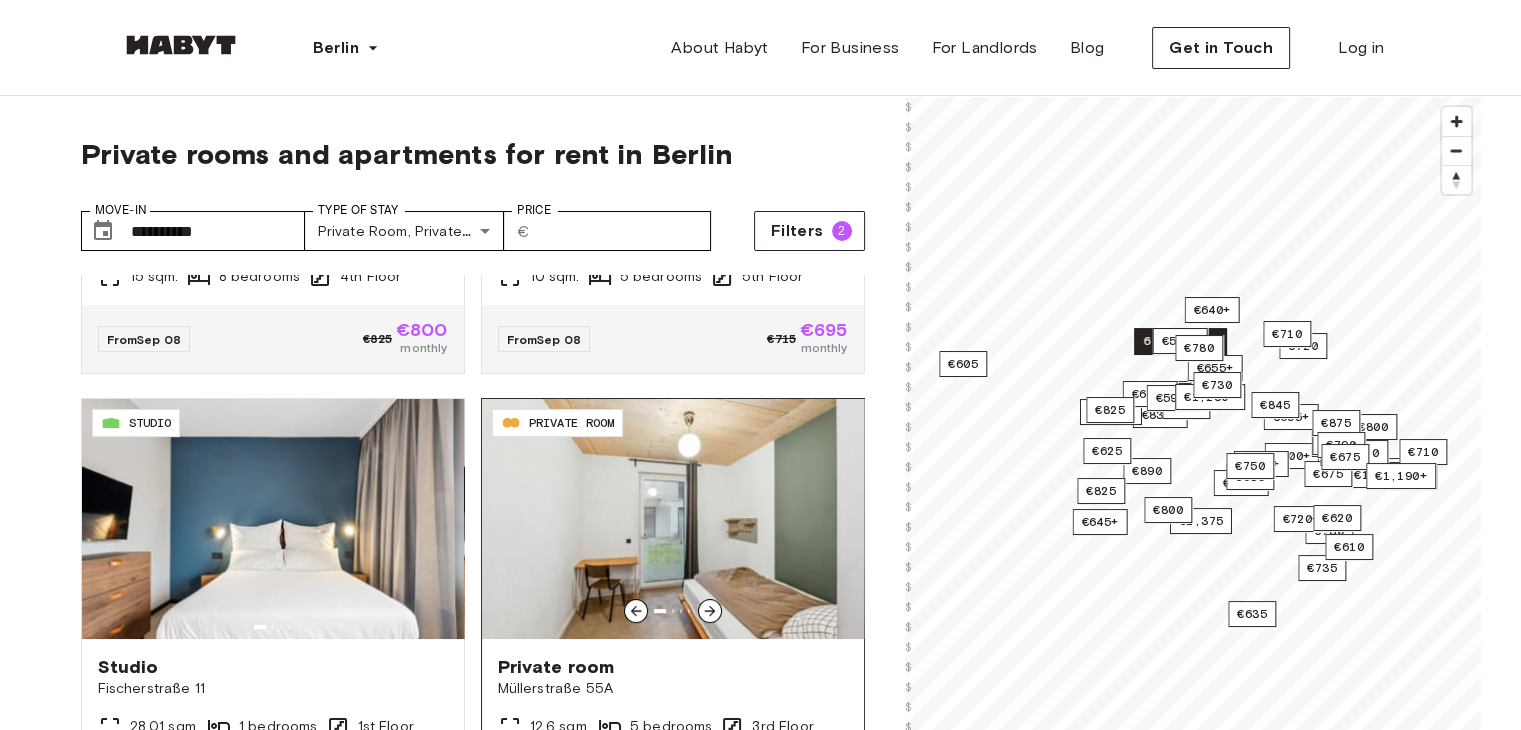 click 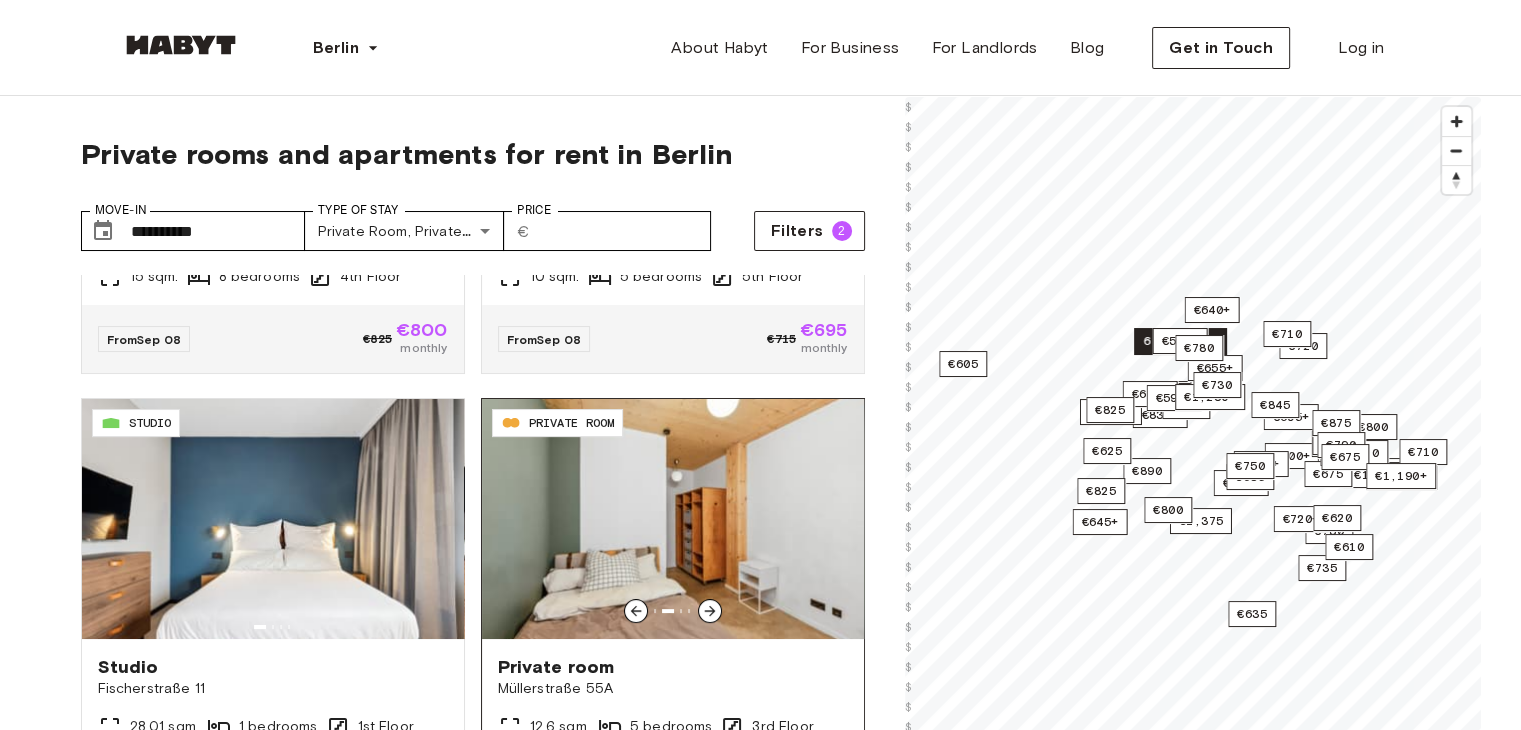 click 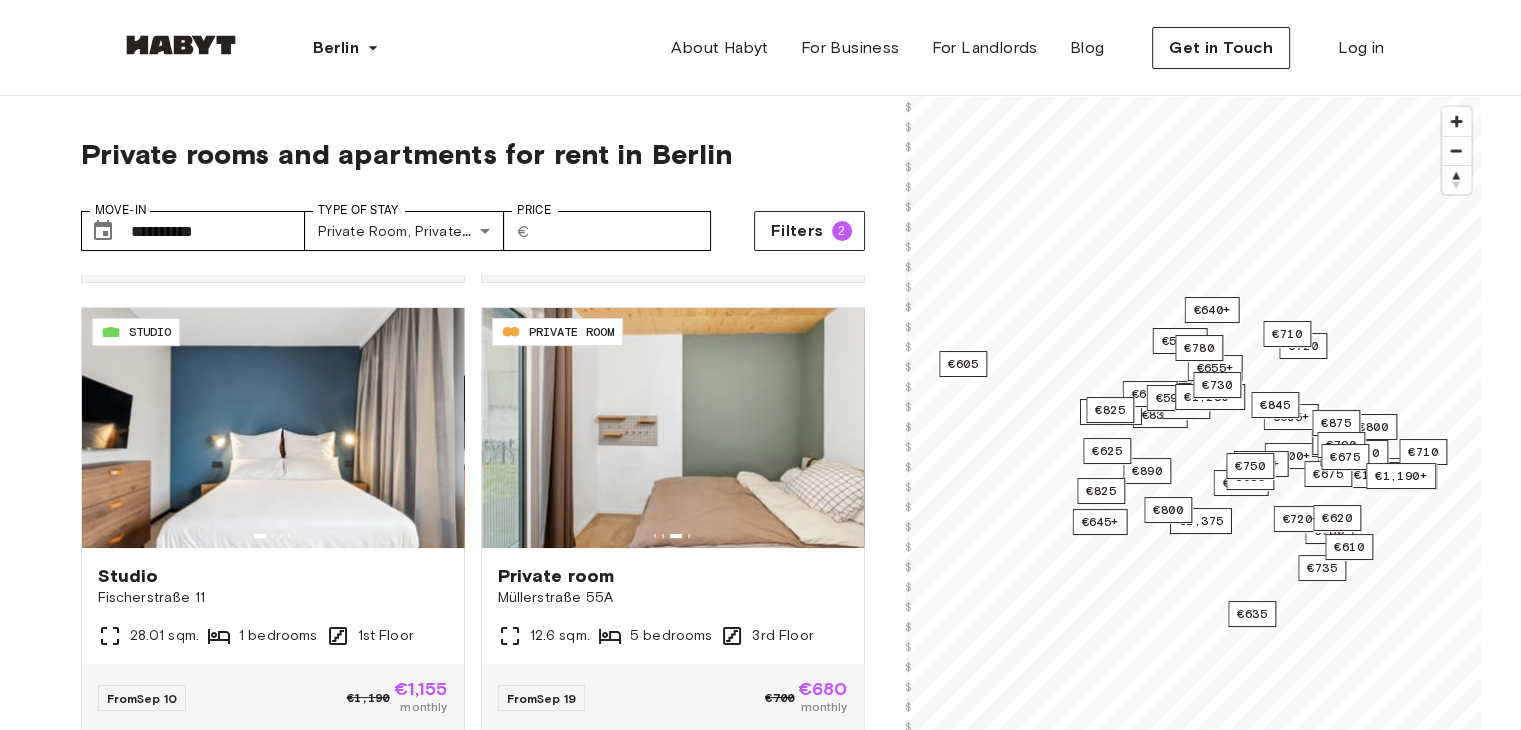 scroll, scrollTop: 440, scrollLeft: 0, axis: vertical 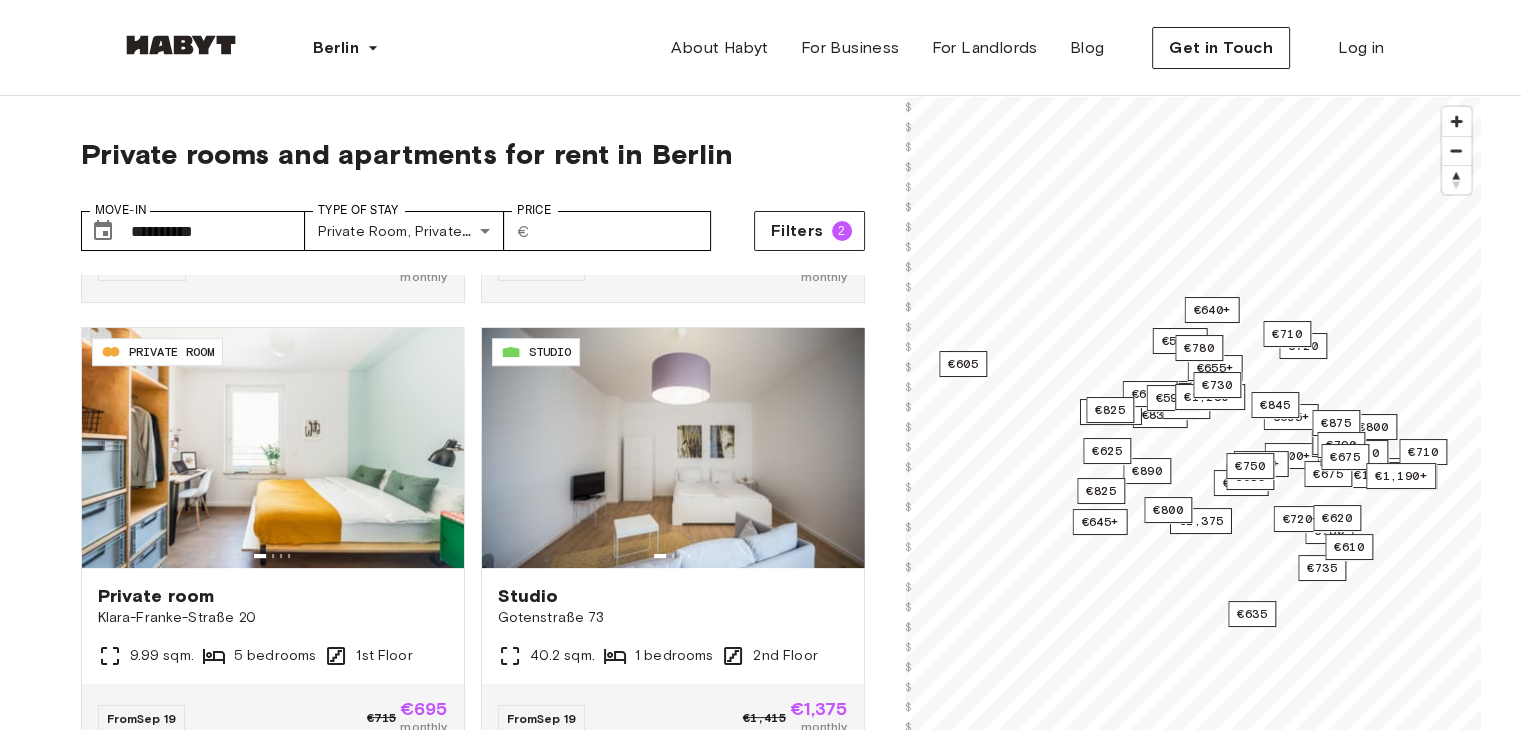 drag, startPoint x: 900, startPoint y: 461, endPoint x: 860, endPoint y: 441, distance: 44.72136 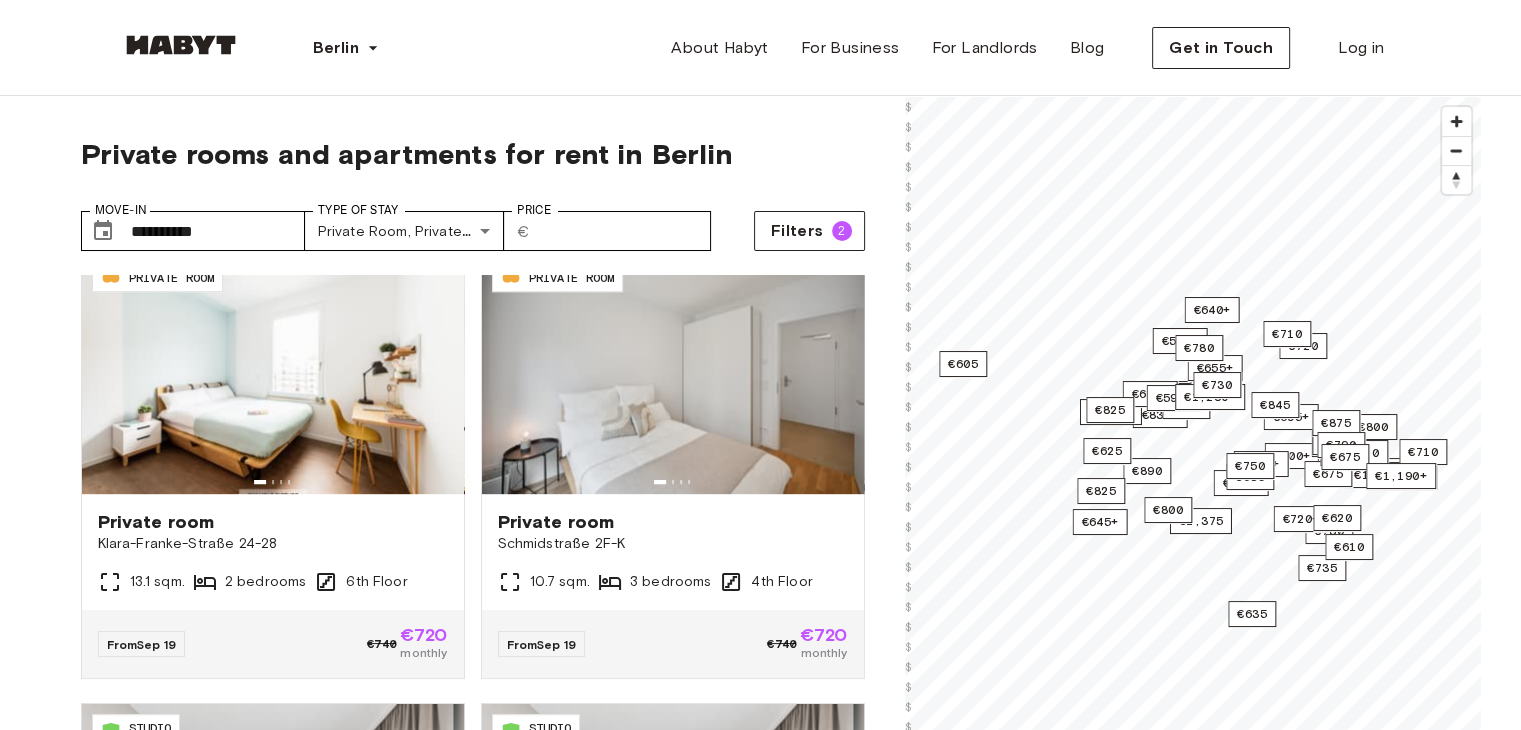 scroll, scrollTop: 1410, scrollLeft: 0, axis: vertical 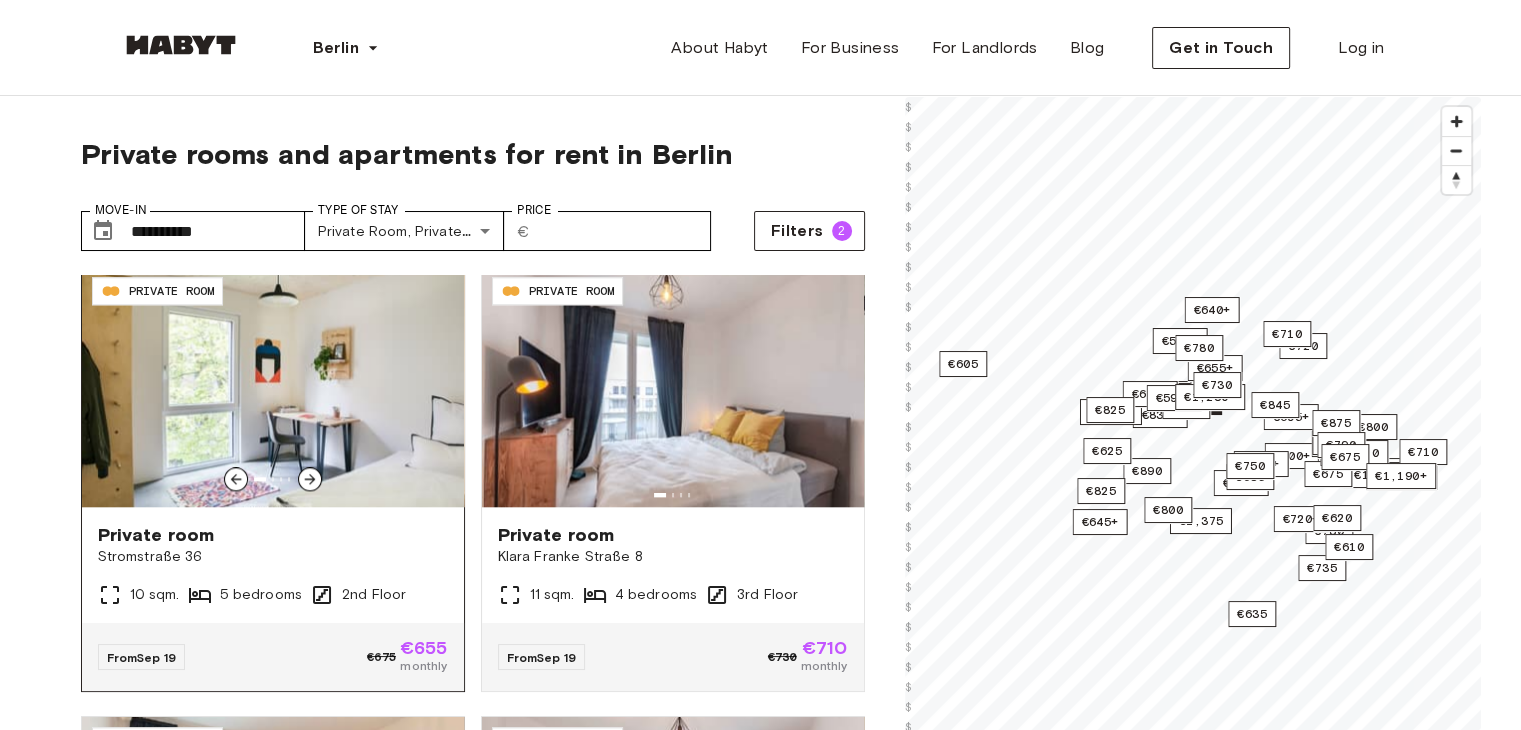 click on "Stromstraße 36" at bounding box center [273, 557] 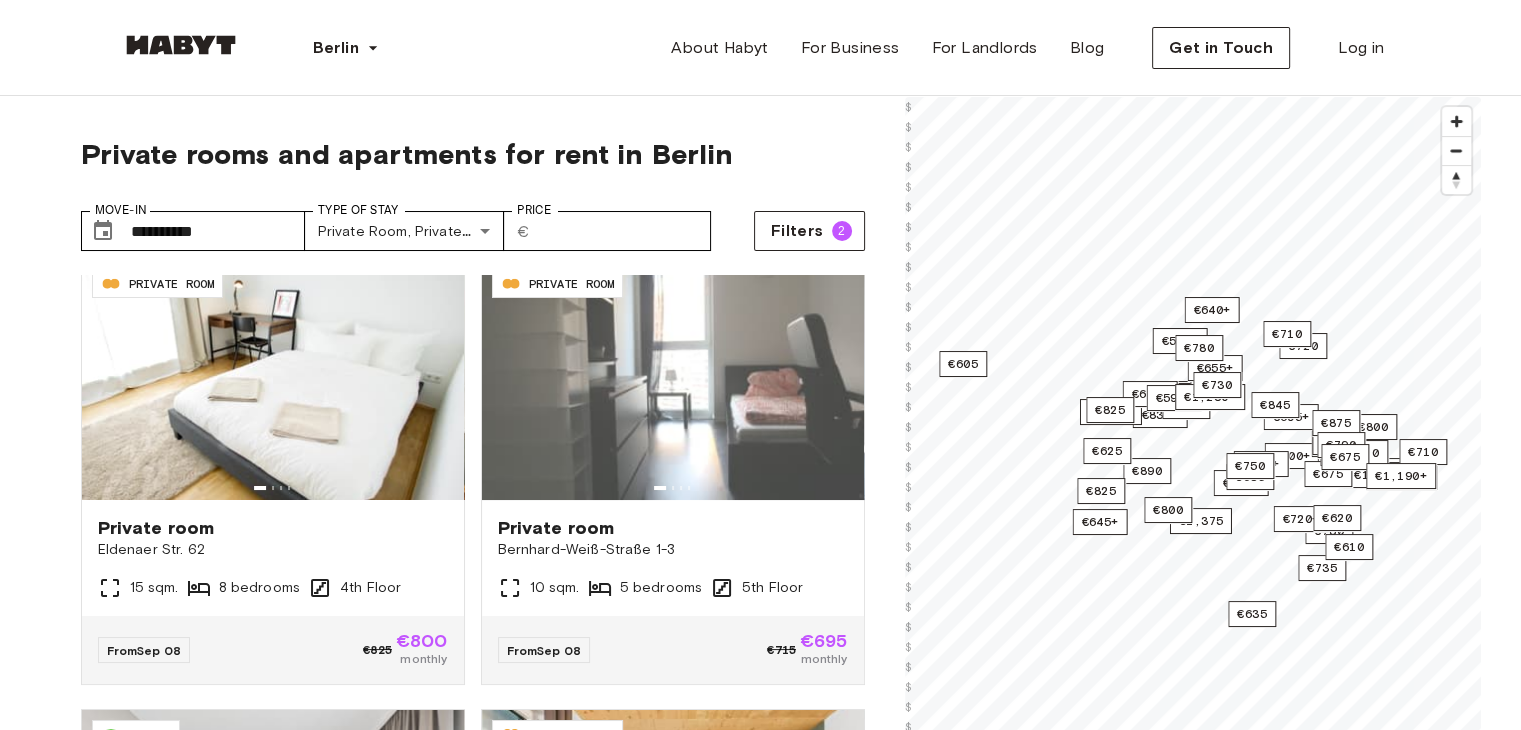 scroll, scrollTop: 0, scrollLeft: 0, axis: both 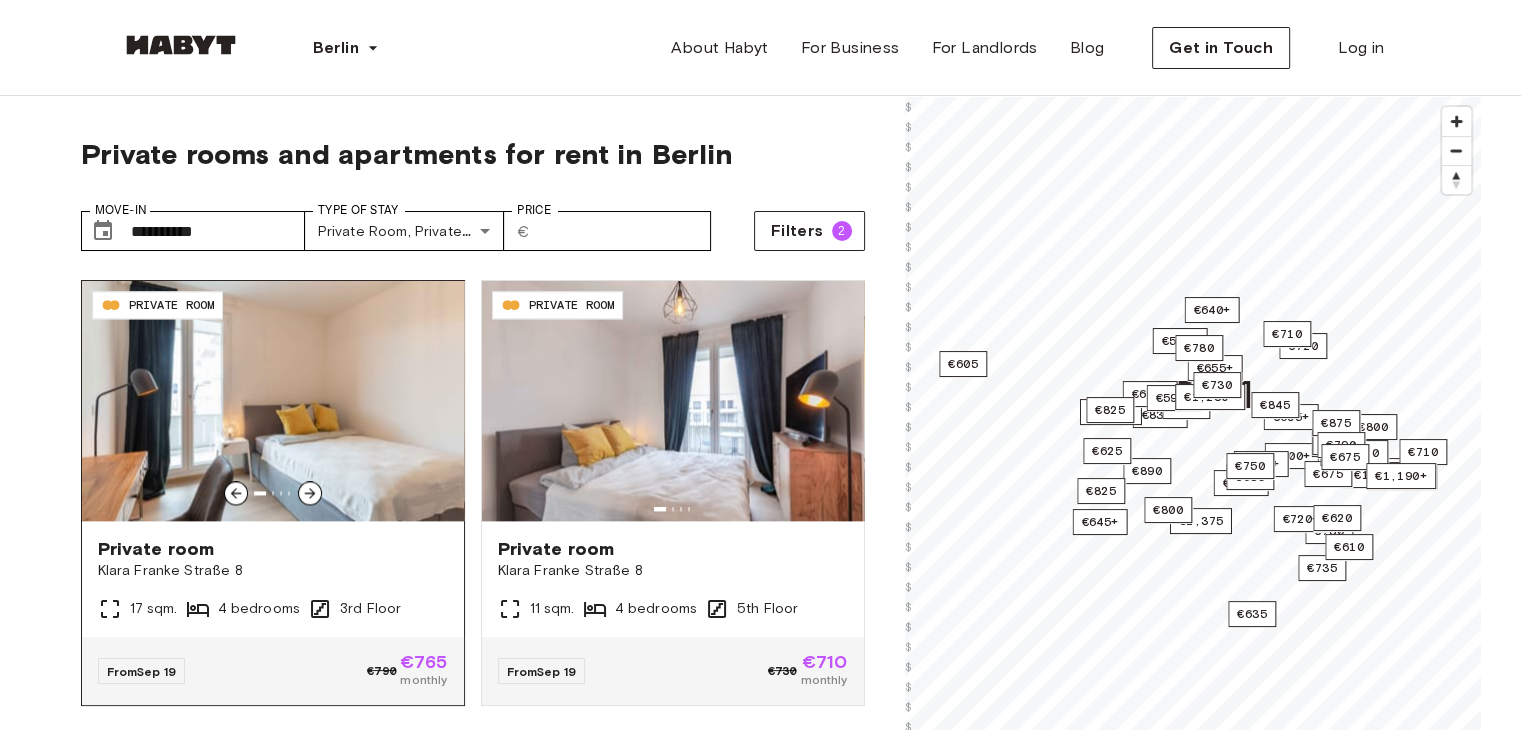 click 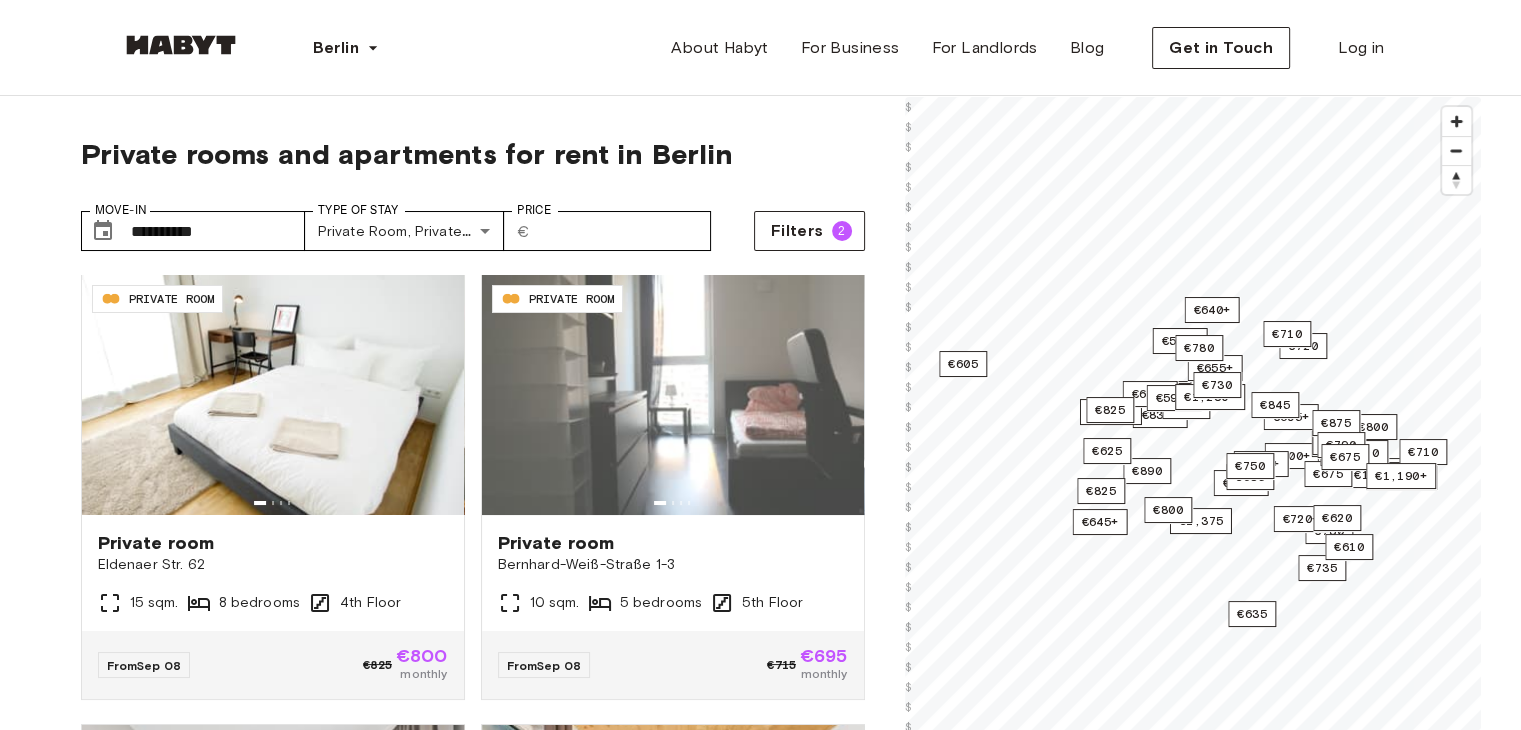 scroll, scrollTop: 0, scrollLeft: 0, axis: both 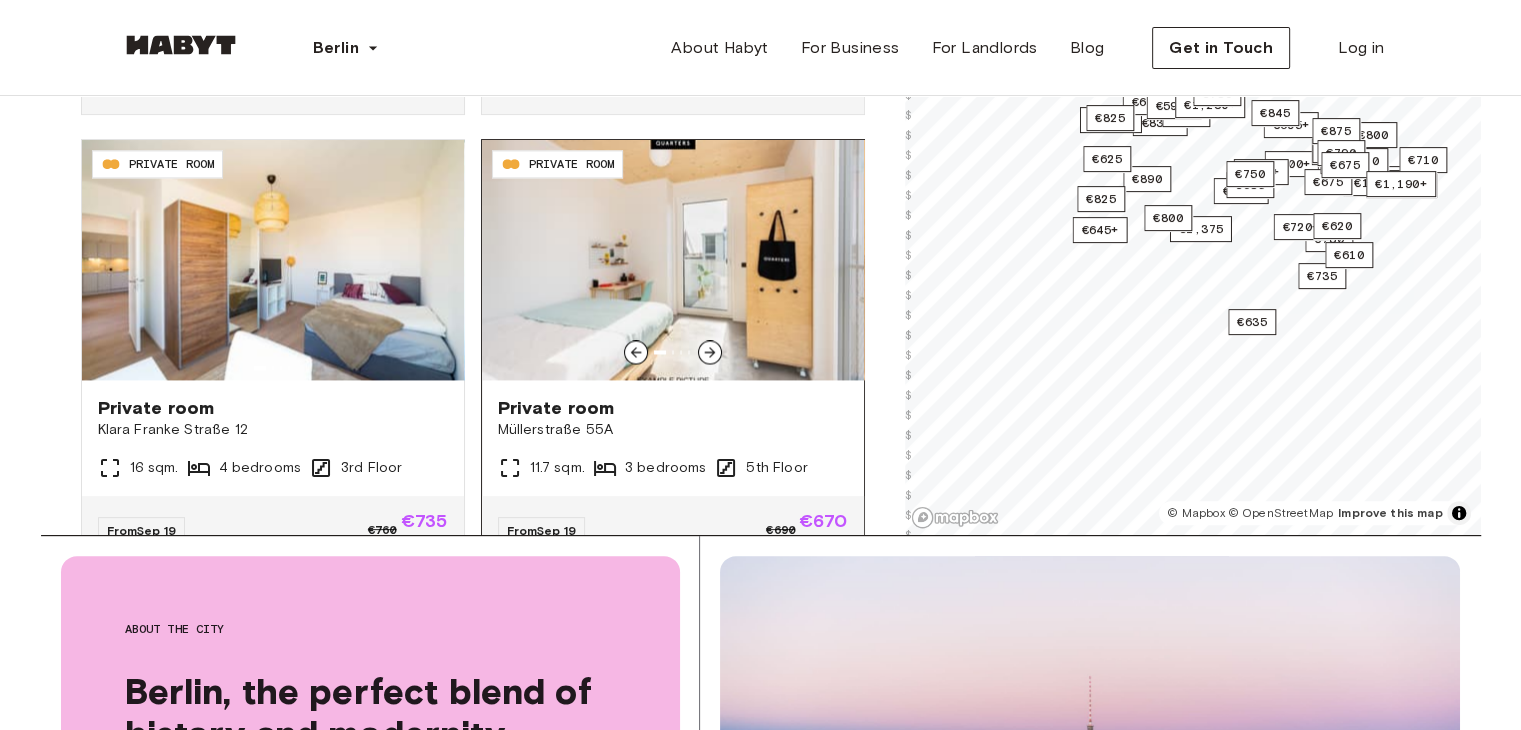 click 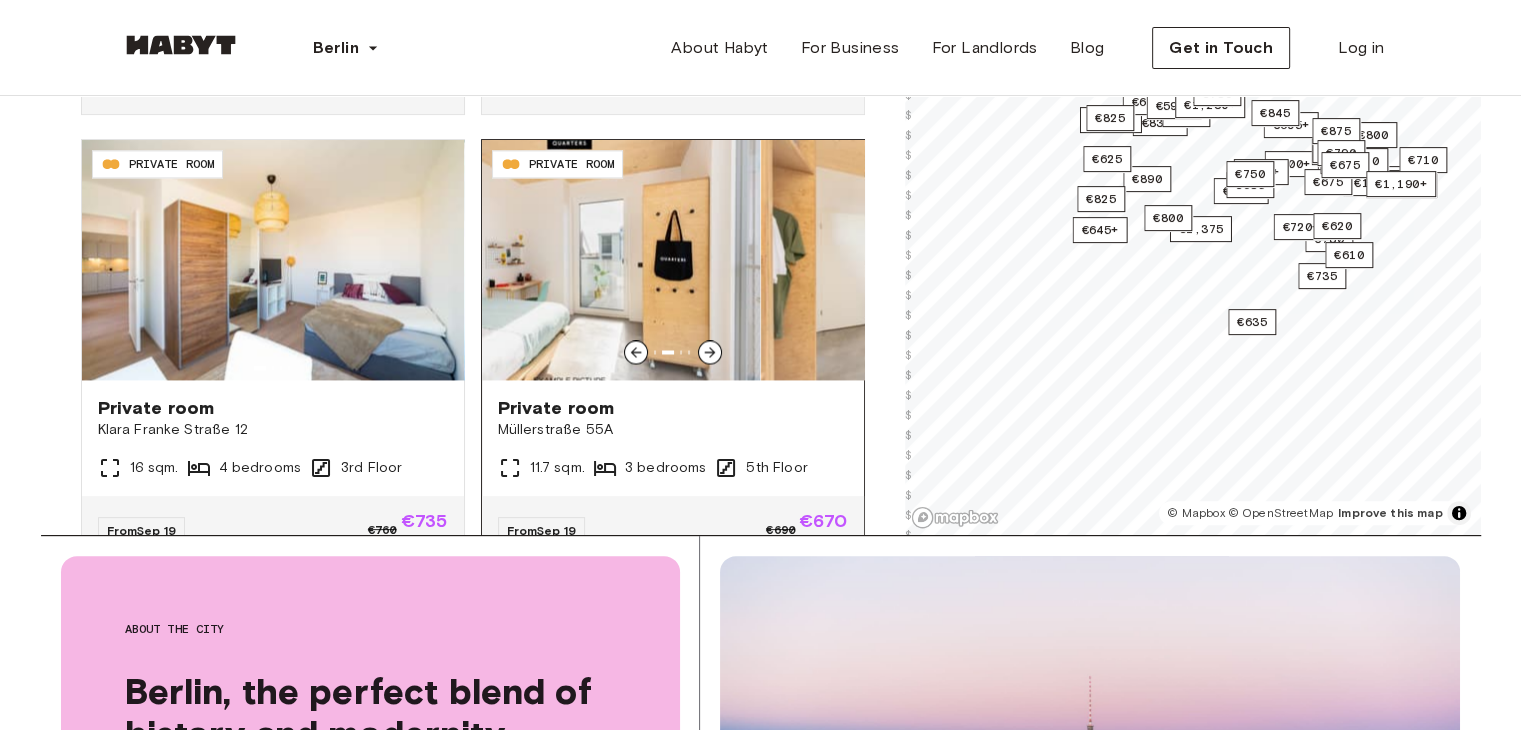 click 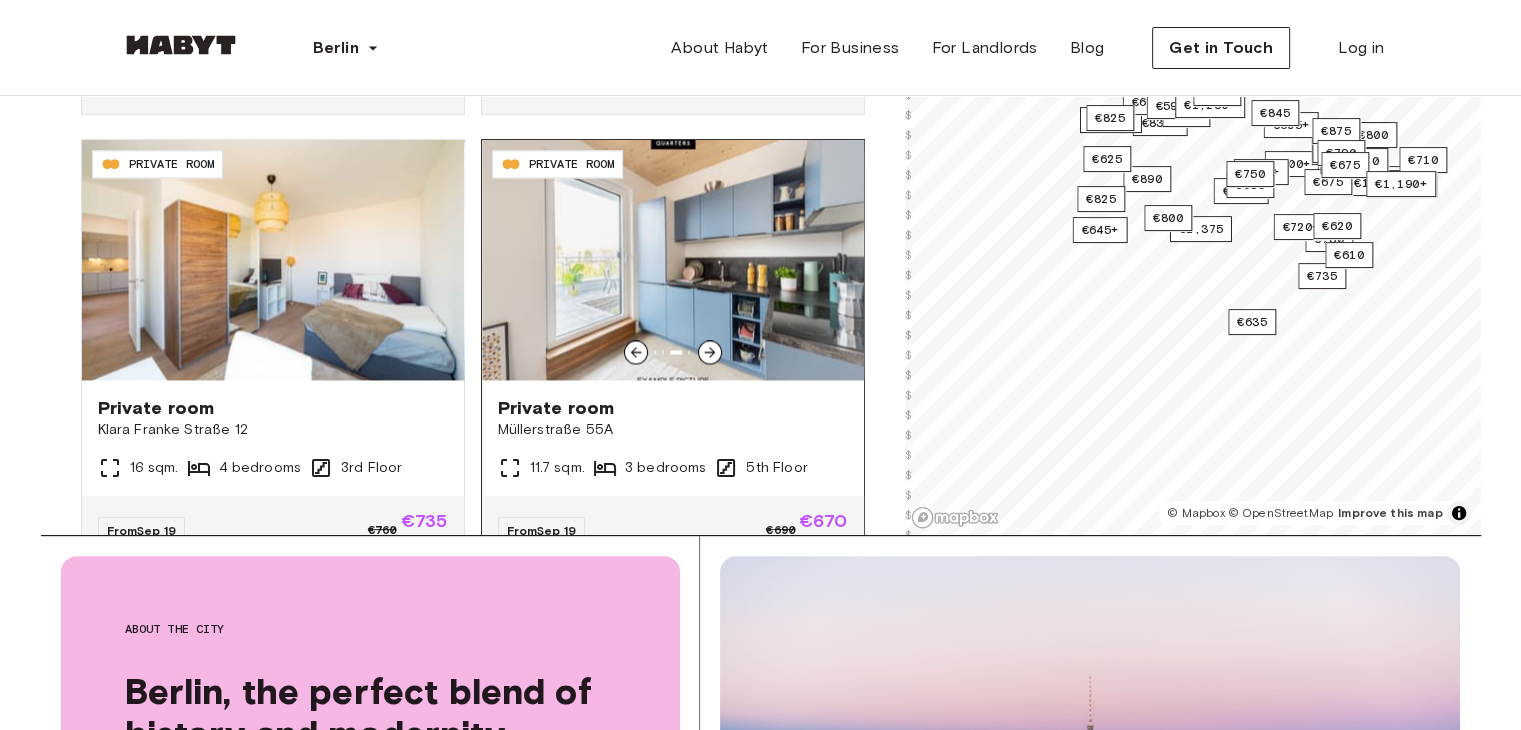 click 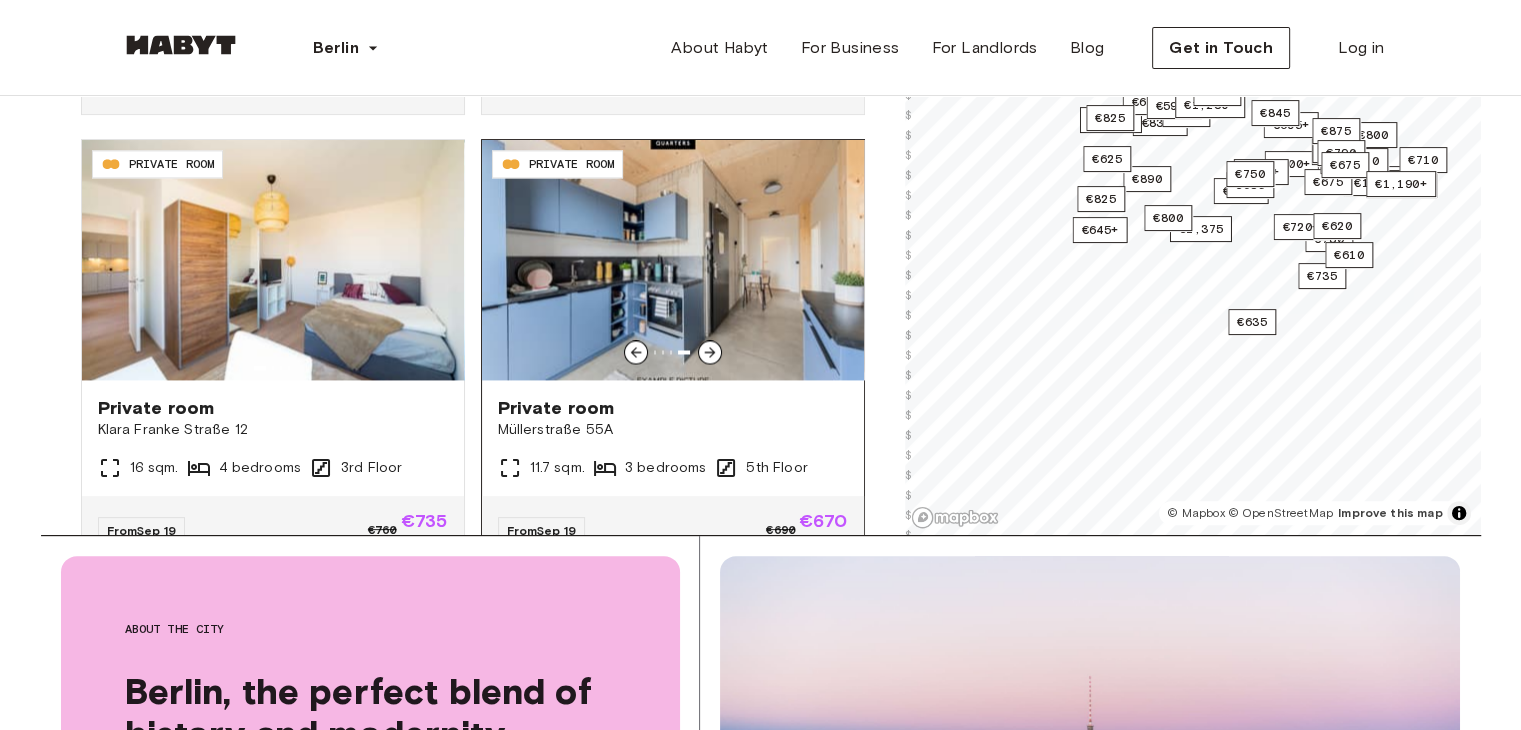 click 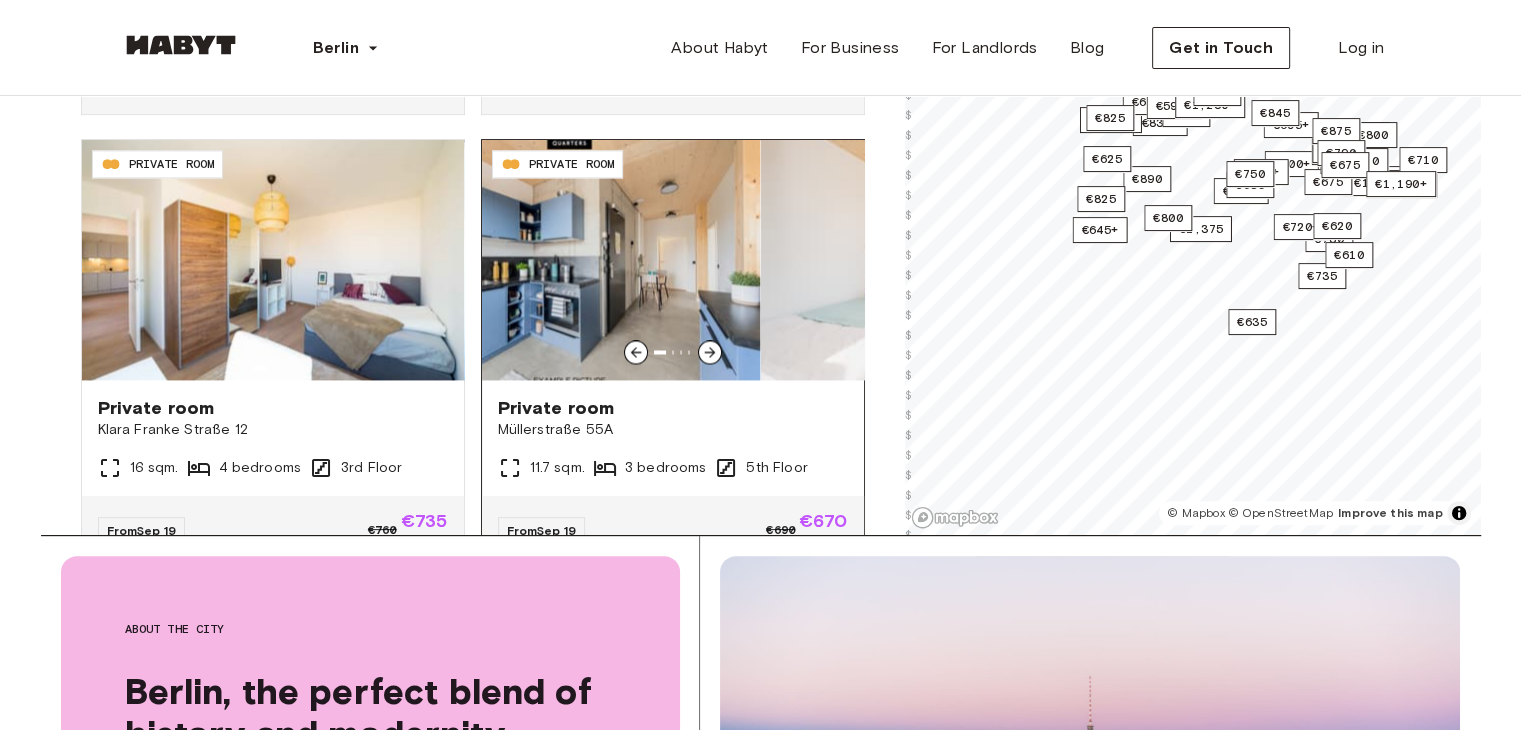 click 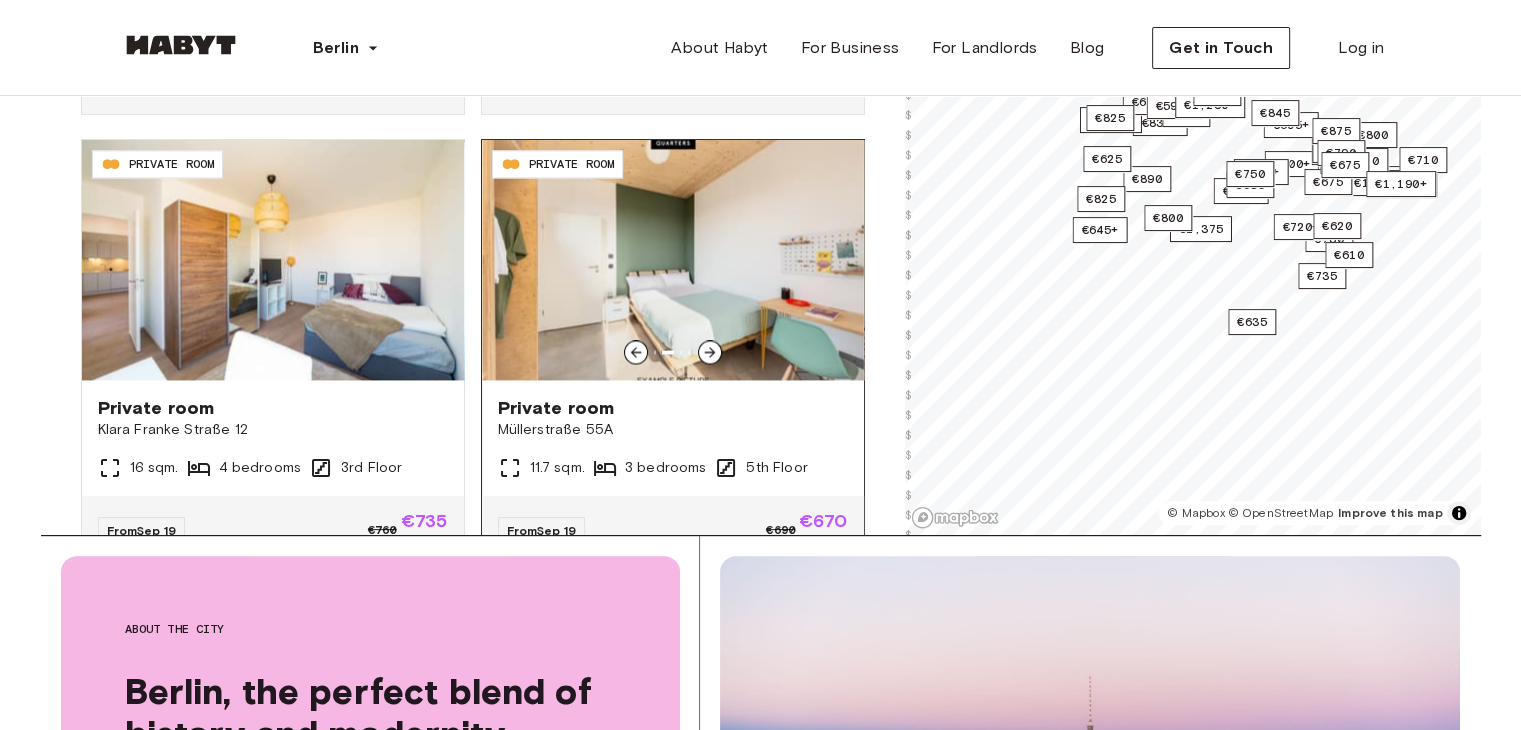 click 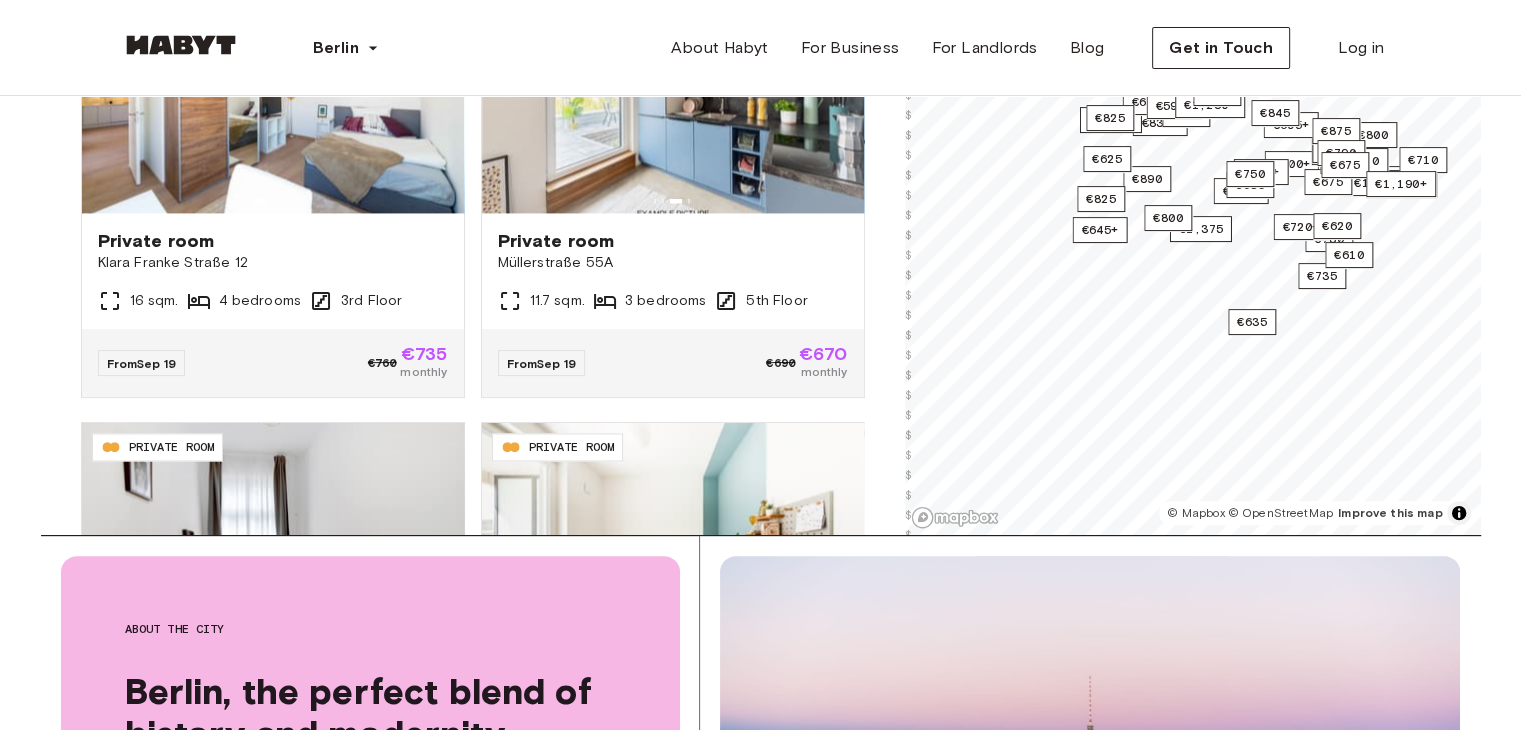 scroll, scrollTop: 2988, scrollLeft: 0, axis: vertical 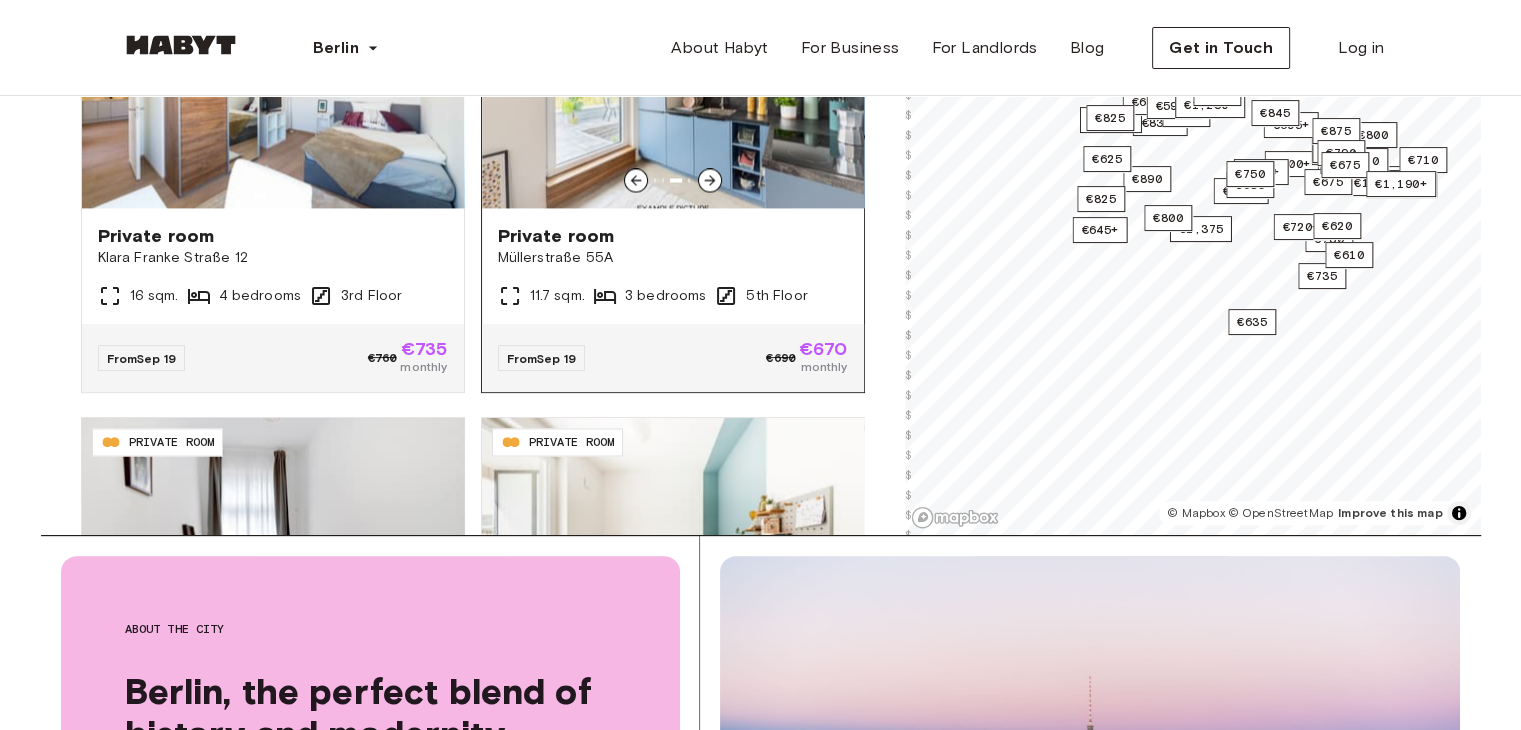 click on "Private room Müllerstraße 55A 11.7 sqm. 3 bedrooms 5th Floor" at bounding box center [673, 266] 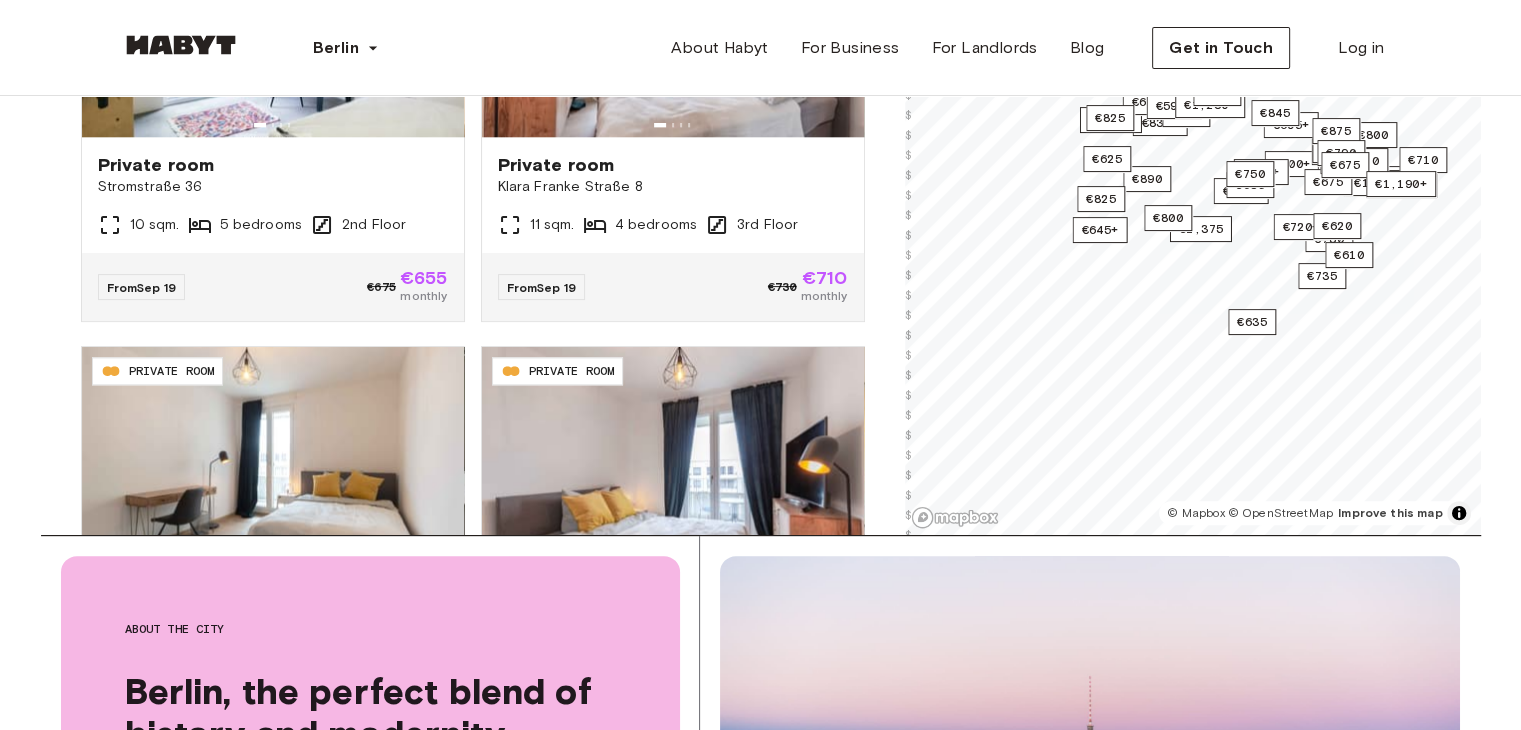 scroll, scrollTop: 2126, scrollLeft: 0, axis: vertical 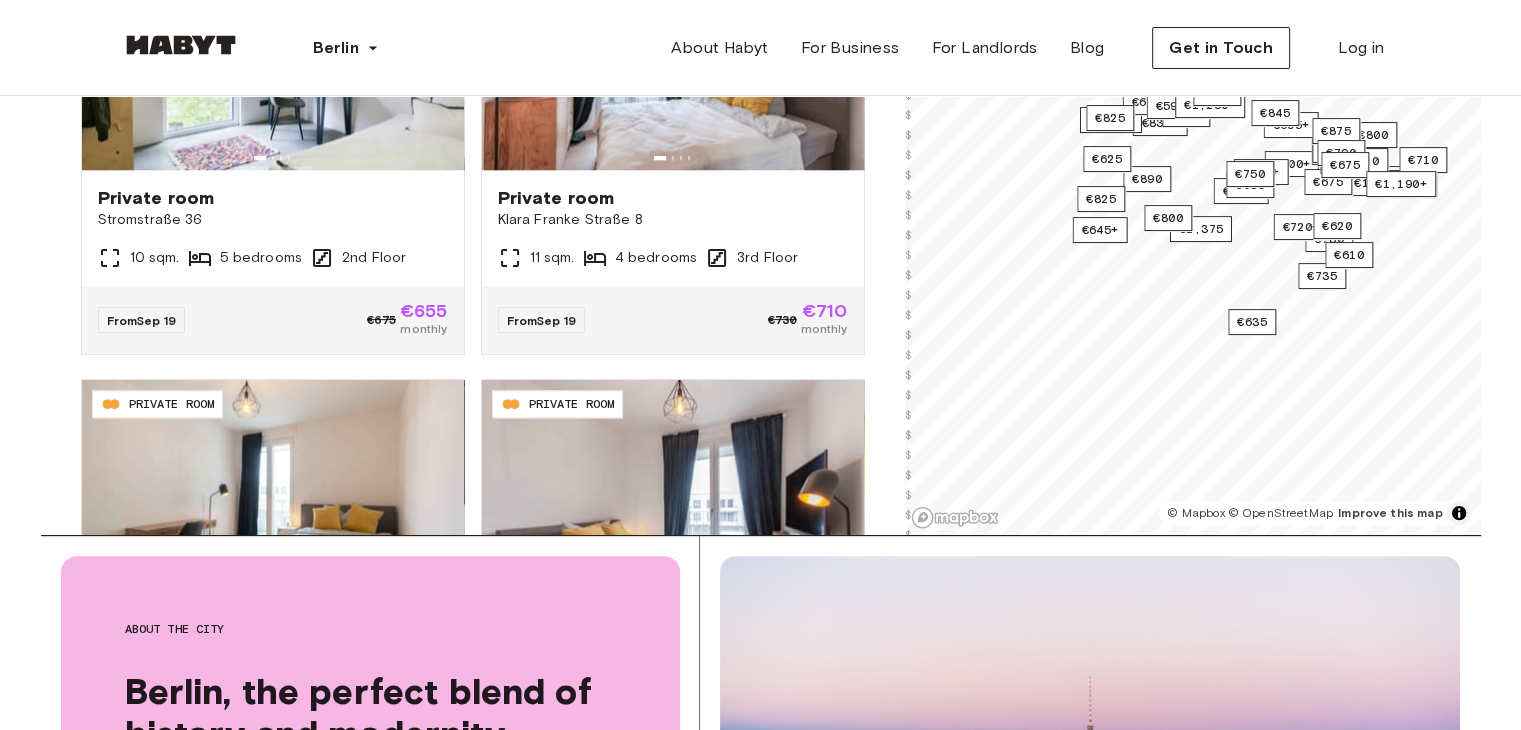 drag, startPoint x: 872, startPoint y: 161, endPoint x: 857, endPoint y: 162, distance: 15.033297 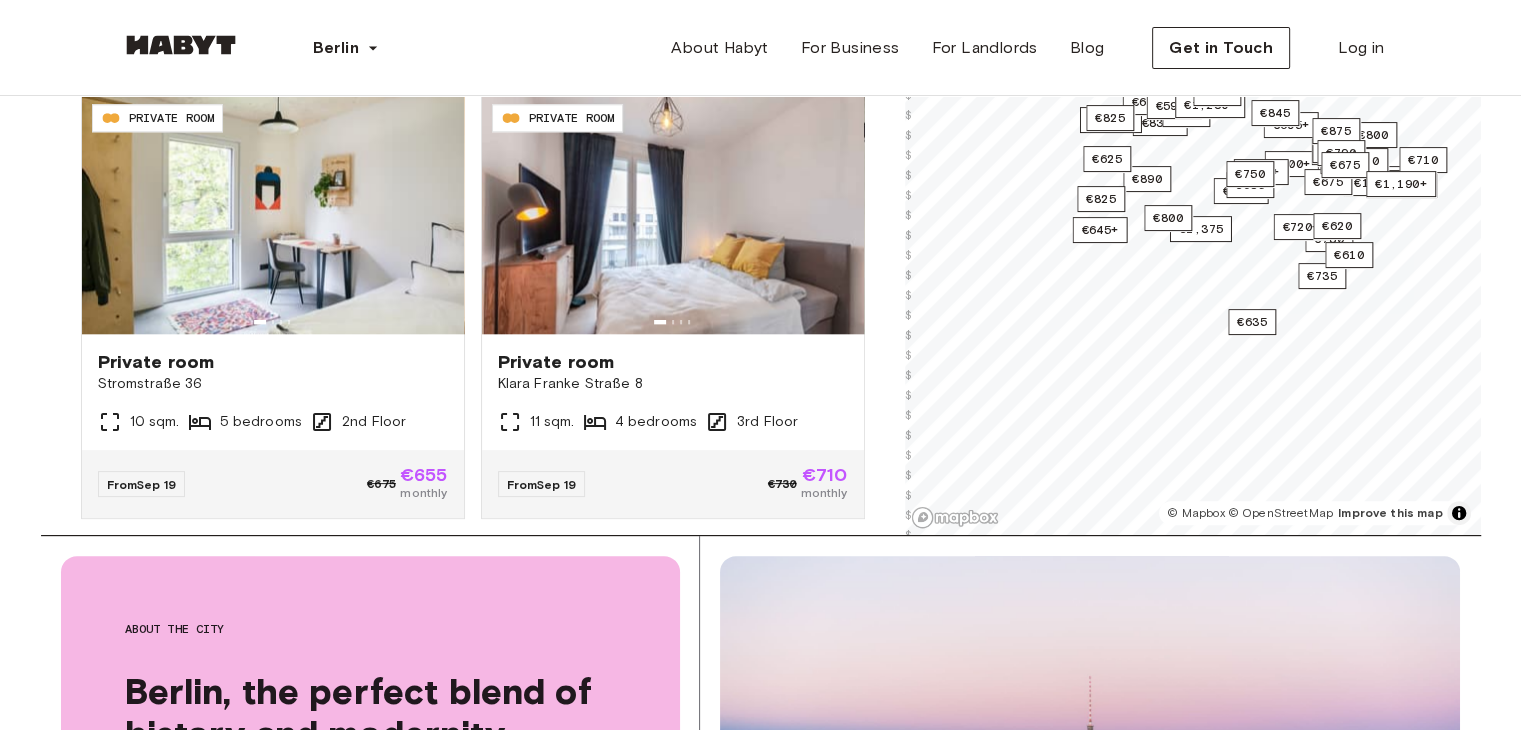 scroll, scrollTop: 1952, scrollLeft: 0, axis: vertical 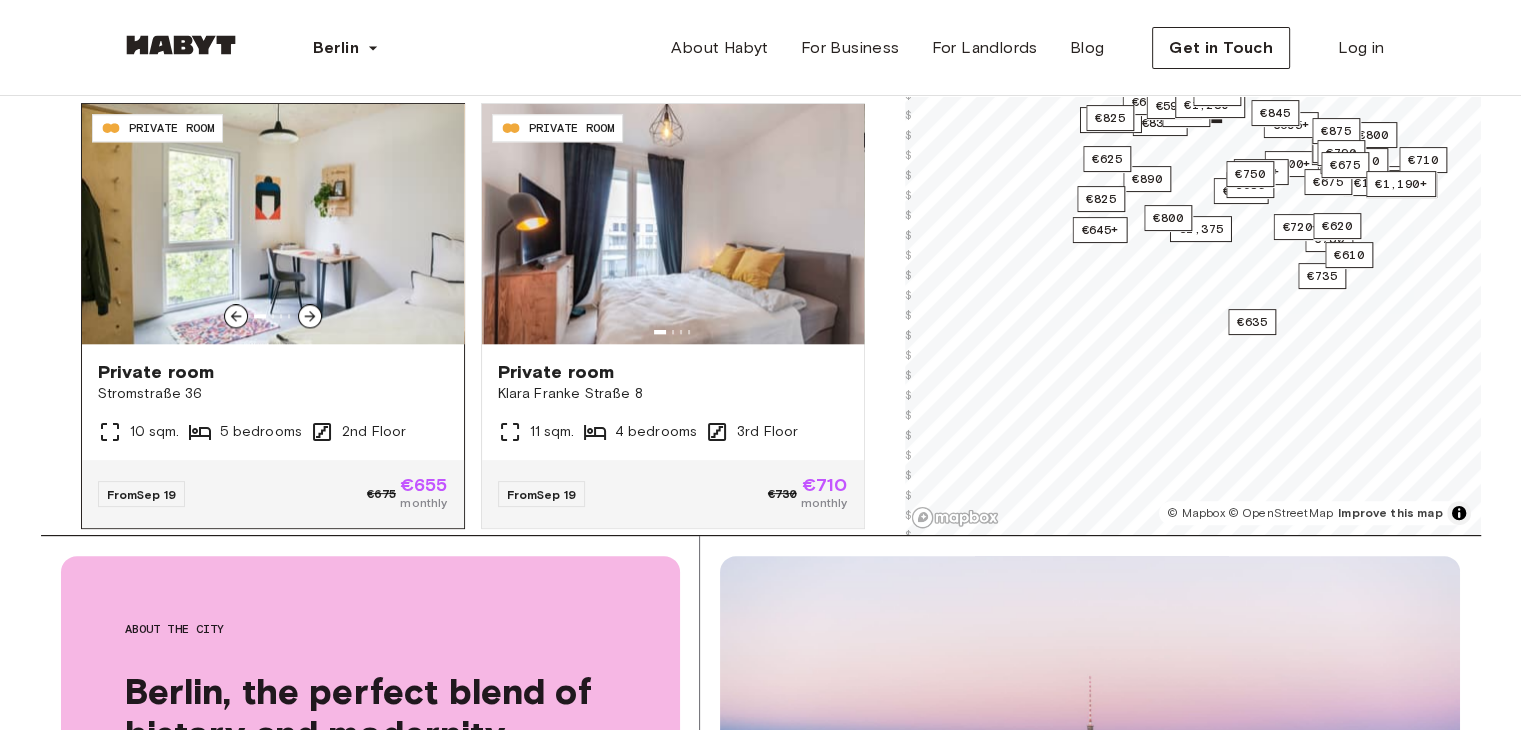 click at bounding box center [273, 224] 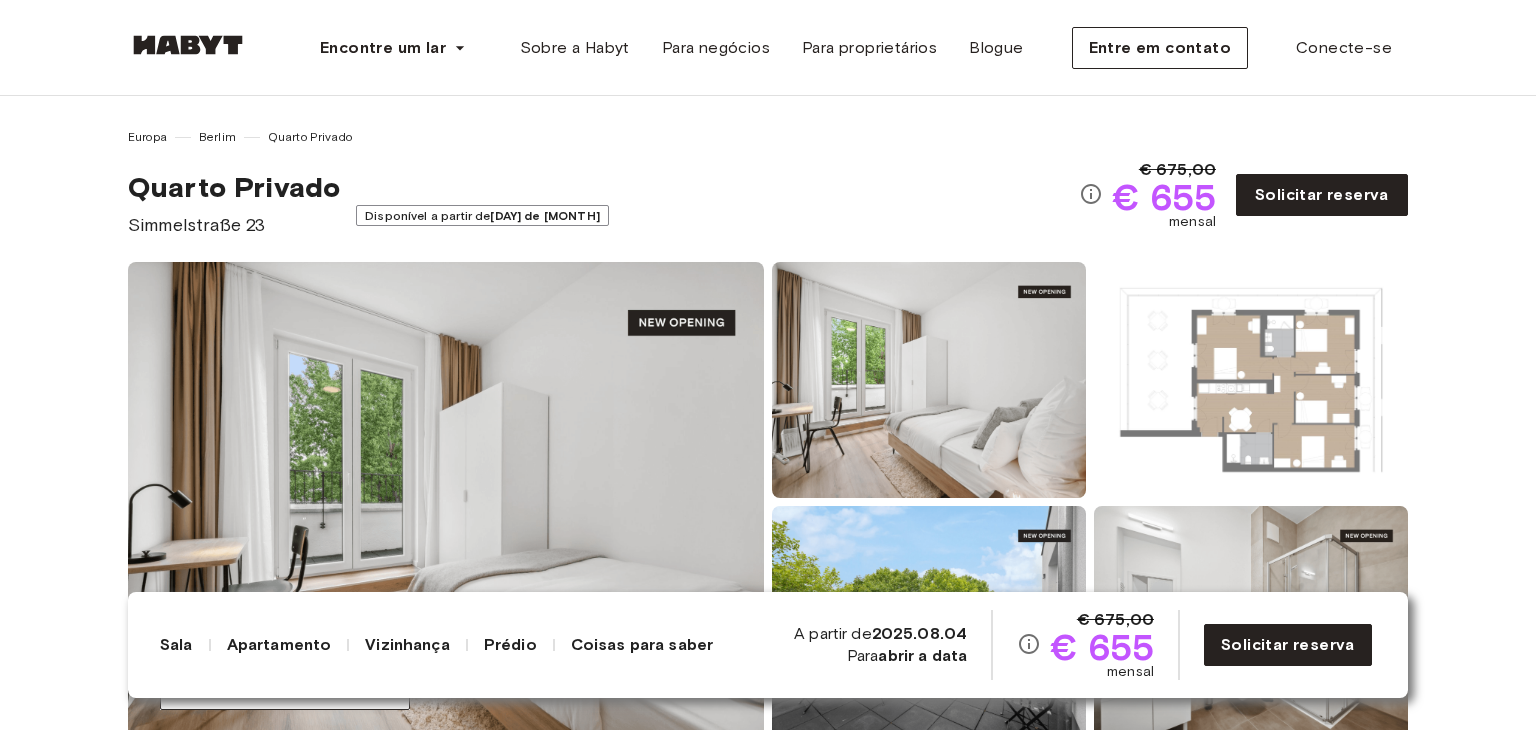 scroll, scrollTop: 0, scrollLeft: 0, axis: both 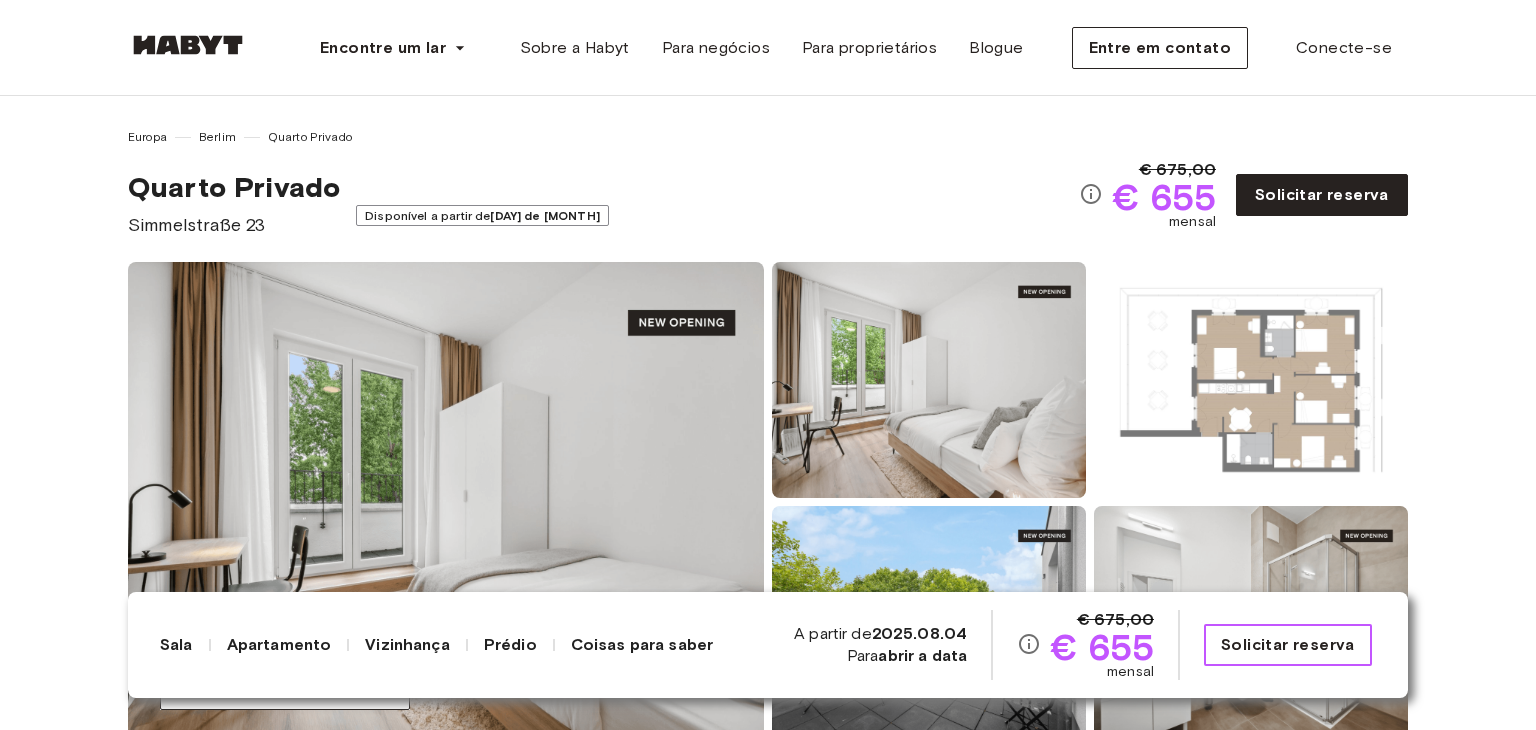 click on "Solicitar reserva" at bounding box center (1288, 644) 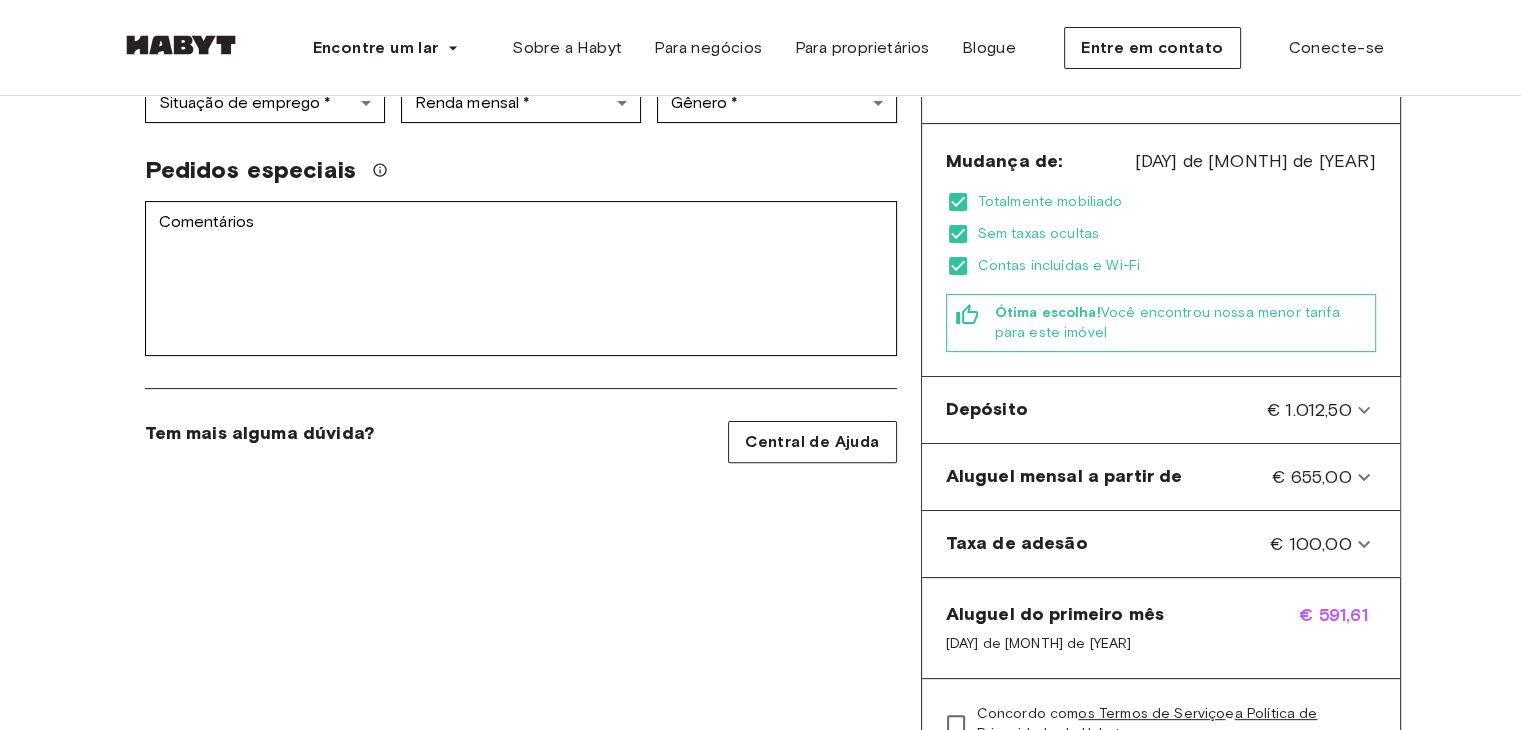 scroll, scrollTop: 506, scrollLeft: 0, axis: vertical 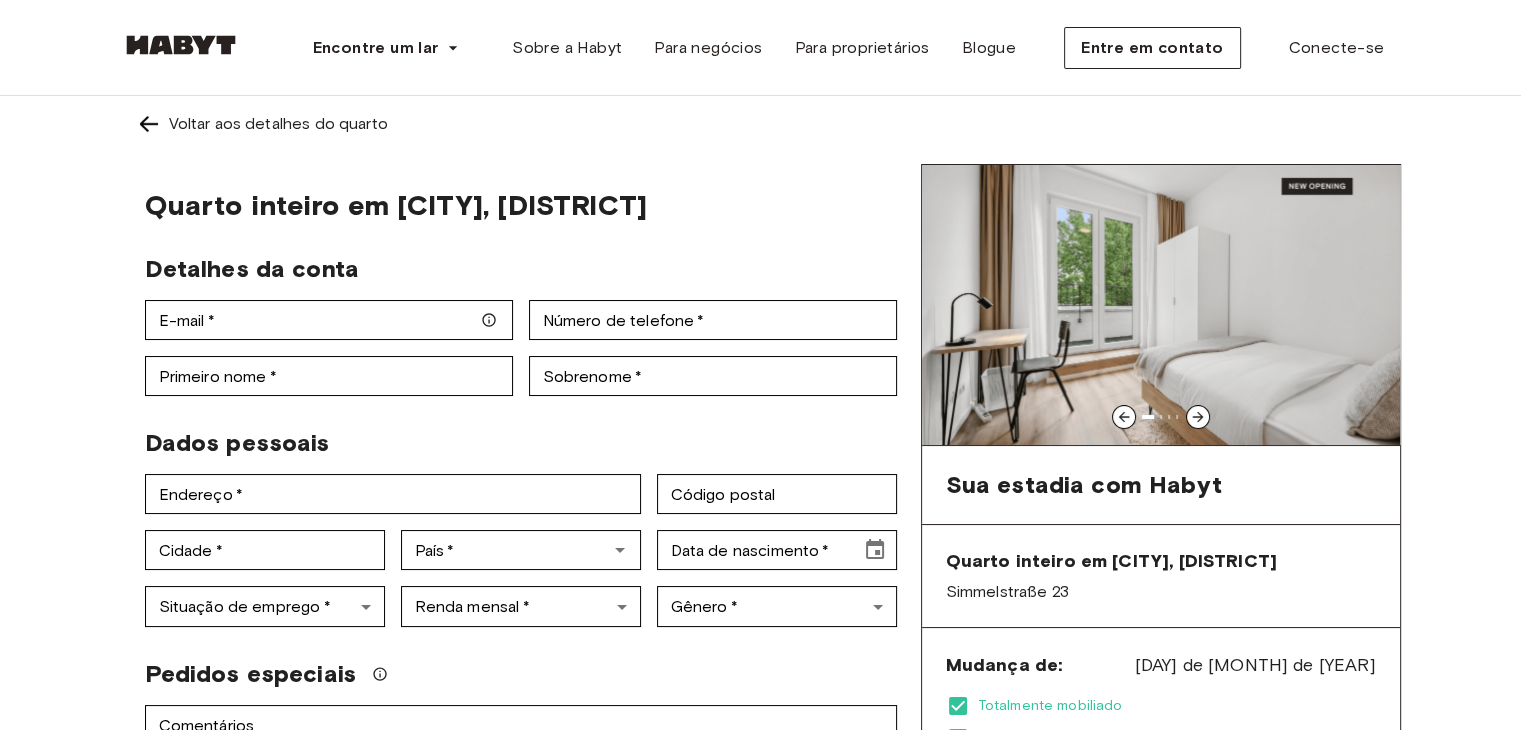 click at bounding box center [149, 124] 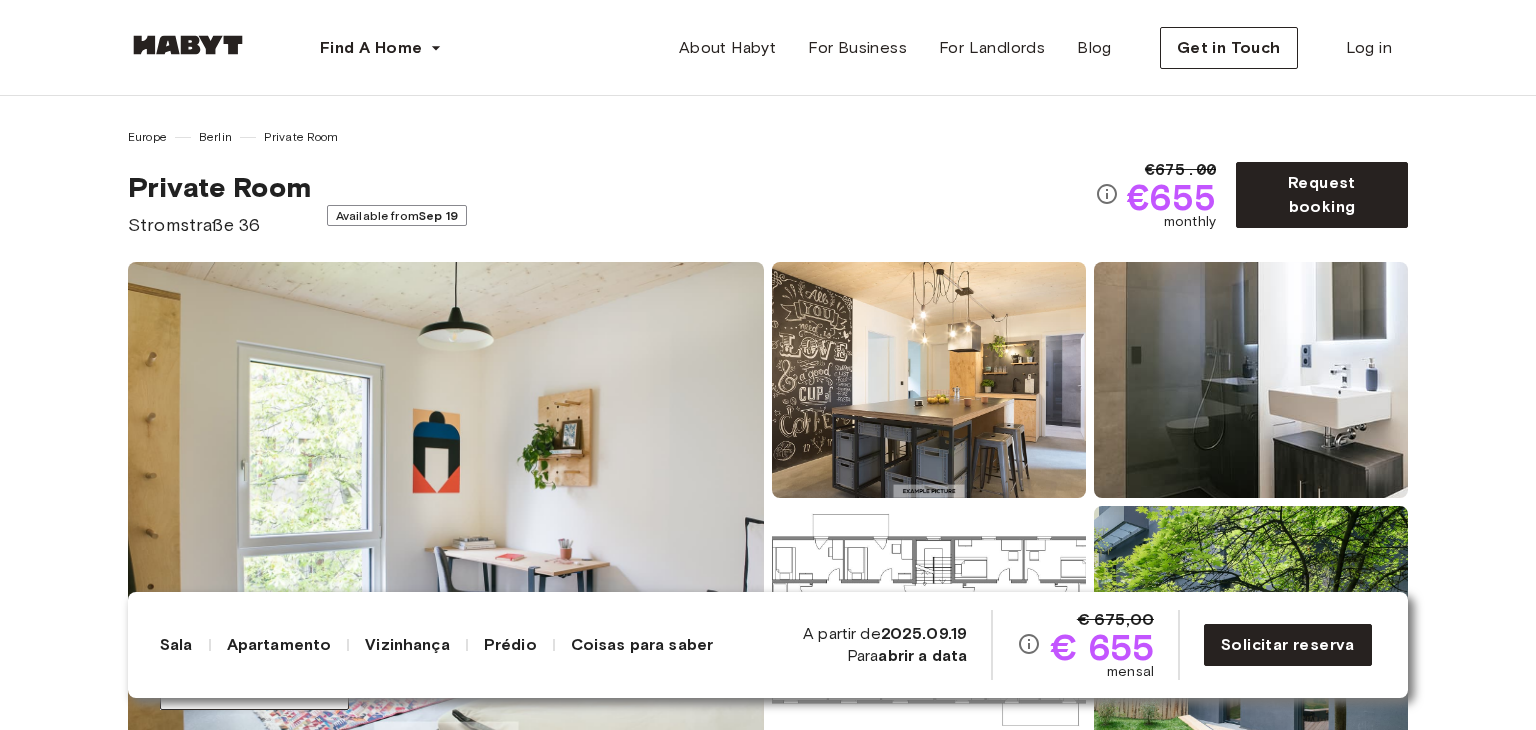 scroll, scrollTop: 0, scrollLeft: 0, axis: both 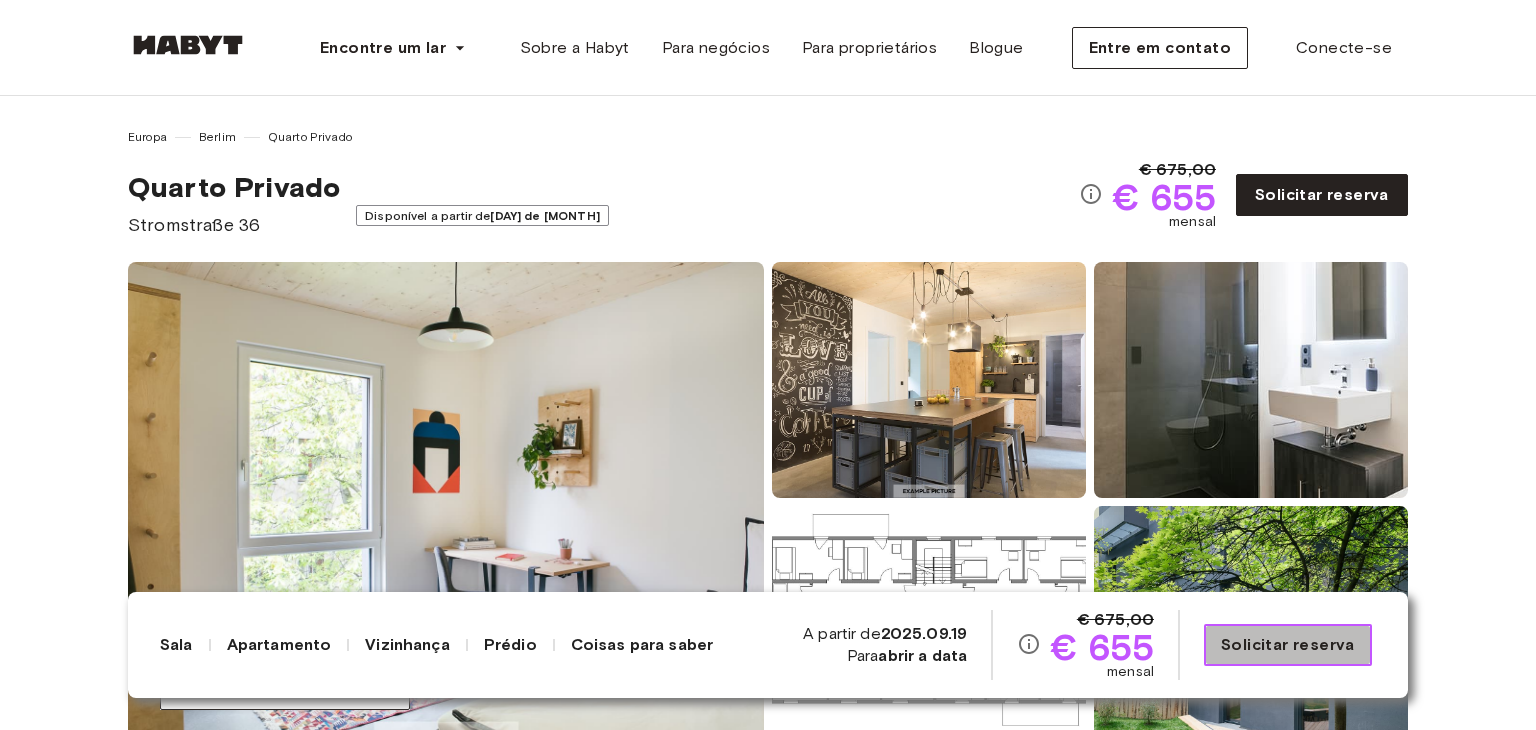 click on "Solicitar reserva" at bounding box center (1288, 644) 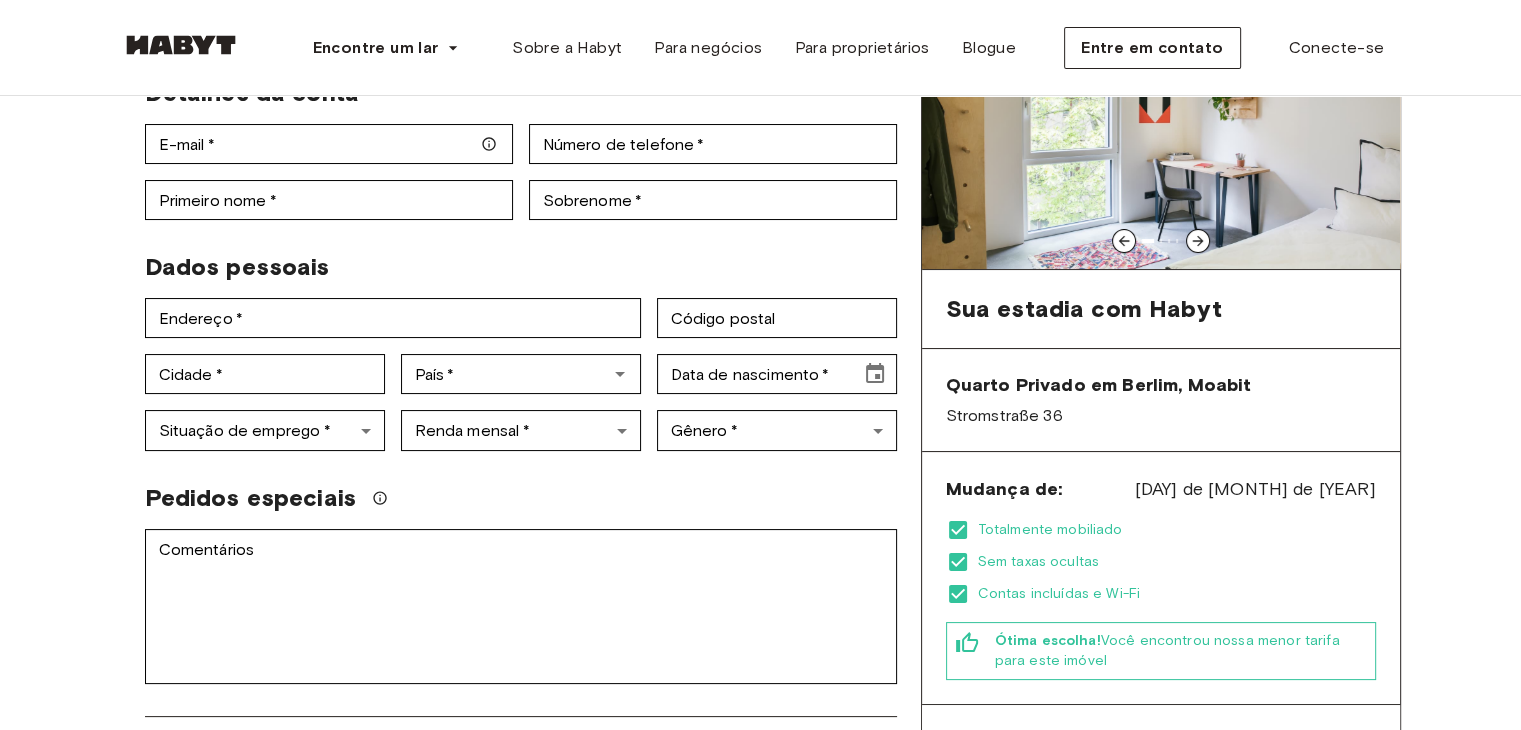 scroll, scrollTop: 195, scrollLeft: 0, axis: vertical 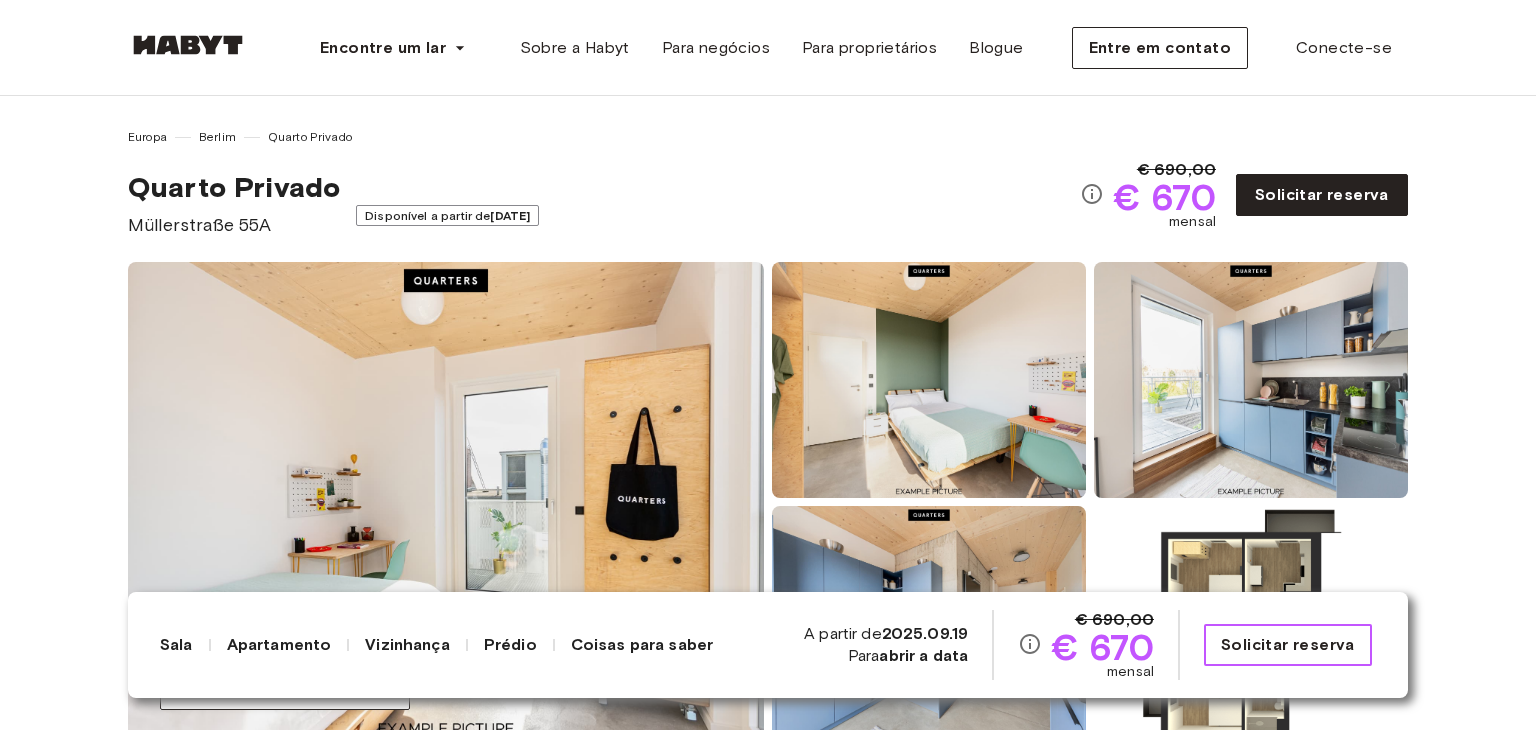 click on "Solicitar reserva" at bounding box center [1288, 644] 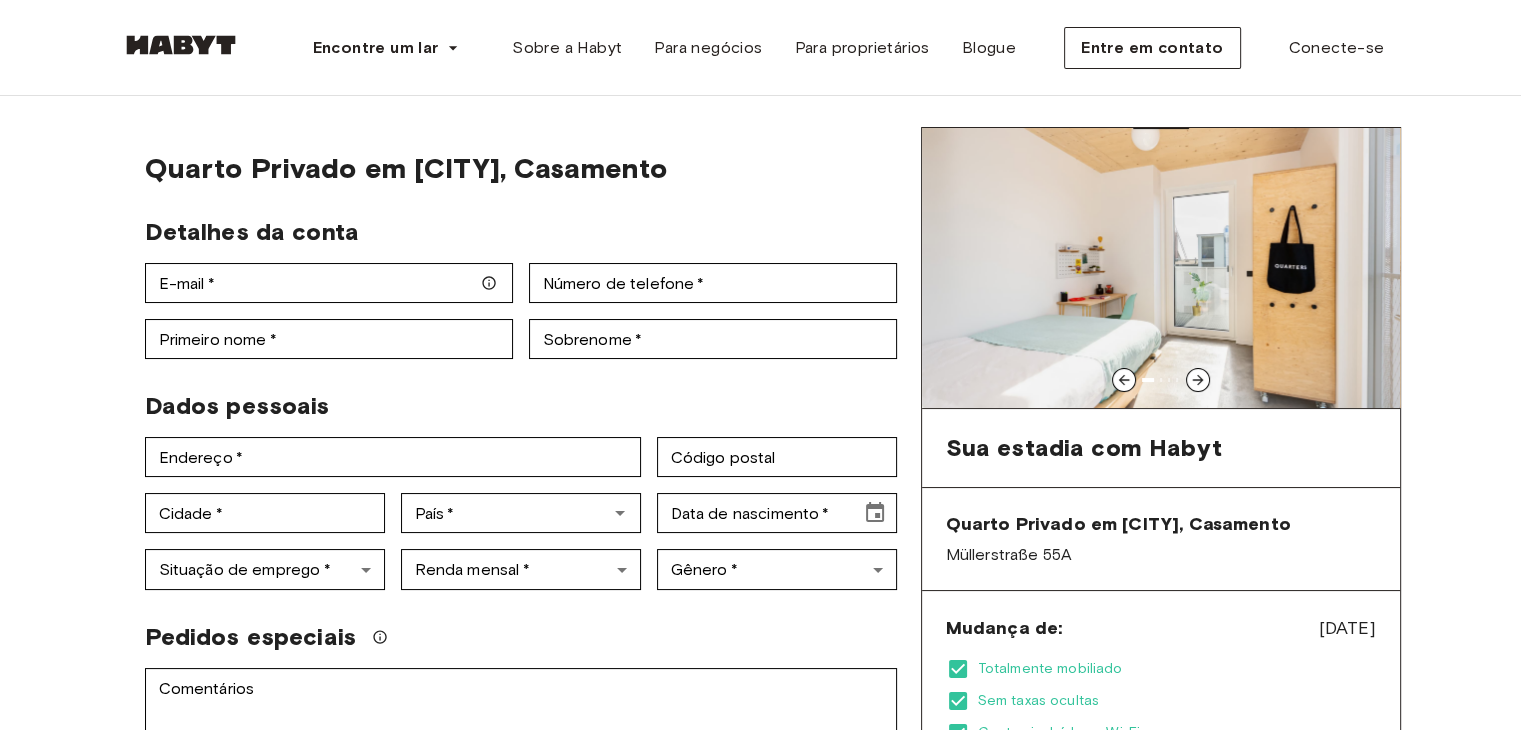 scroll, scrollTop: 46, scrollLeft: 0, axis: vertical 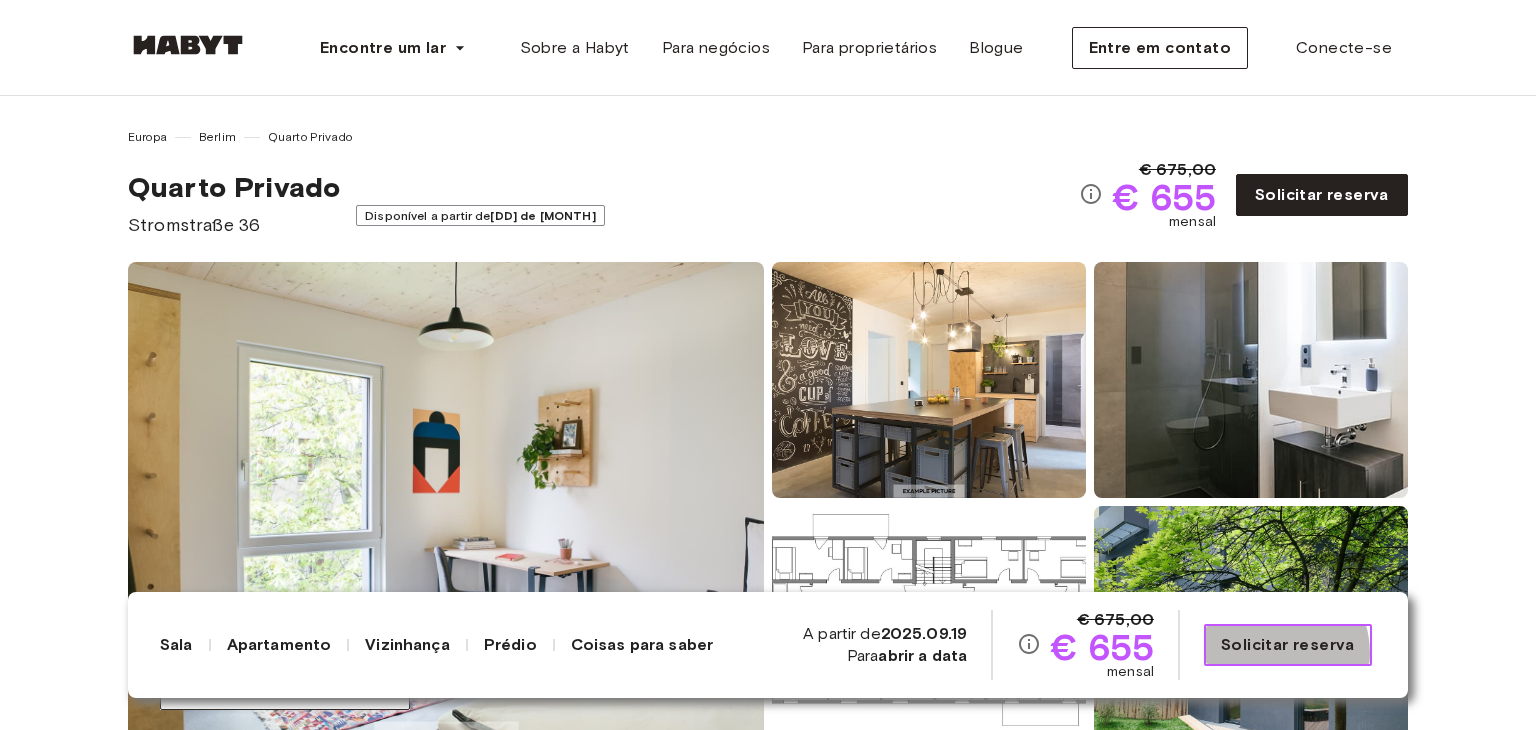 click on "Solicitar reserva" at bounding box center (1288, 644) 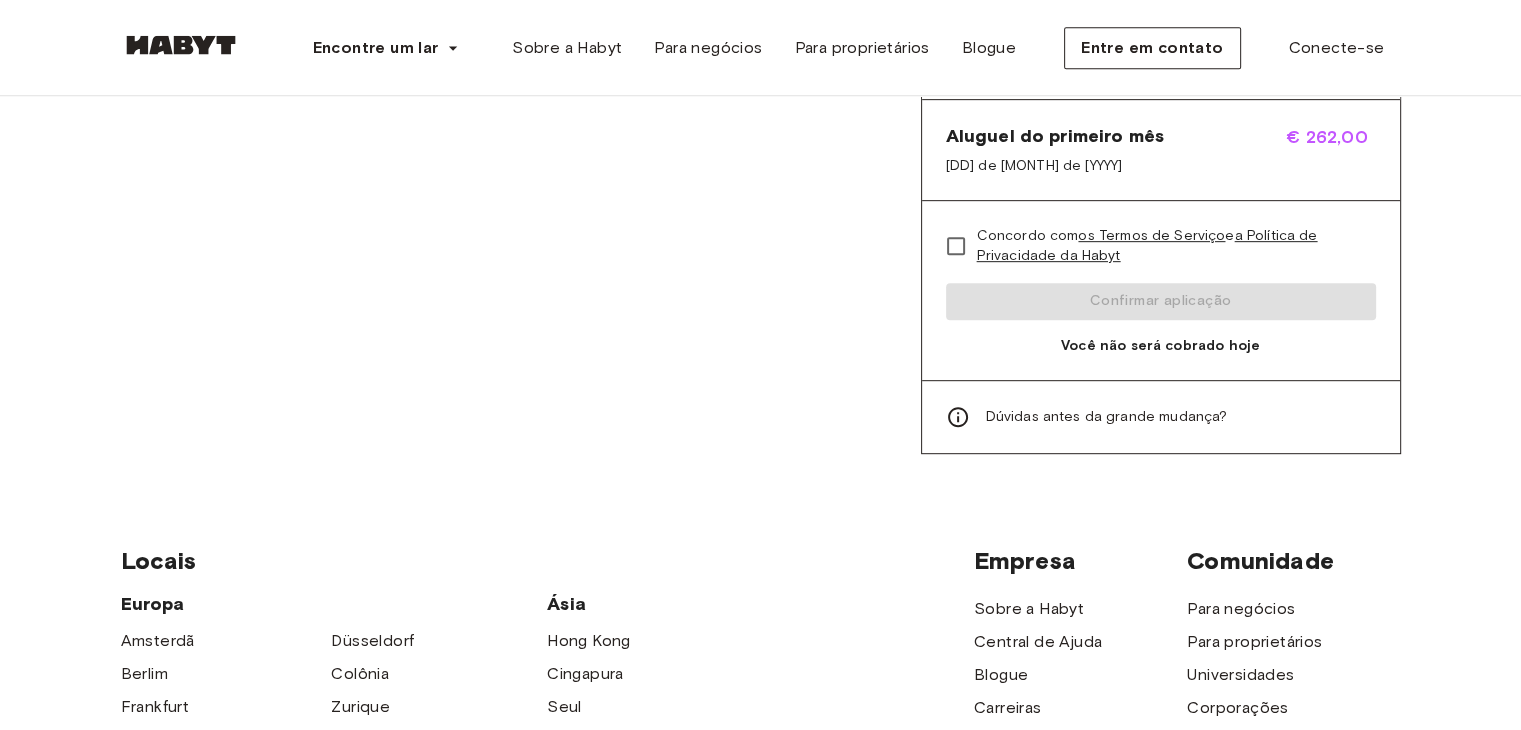 scroll, scrollTop: 1125, scrollLeft: 0, axis: vertical 